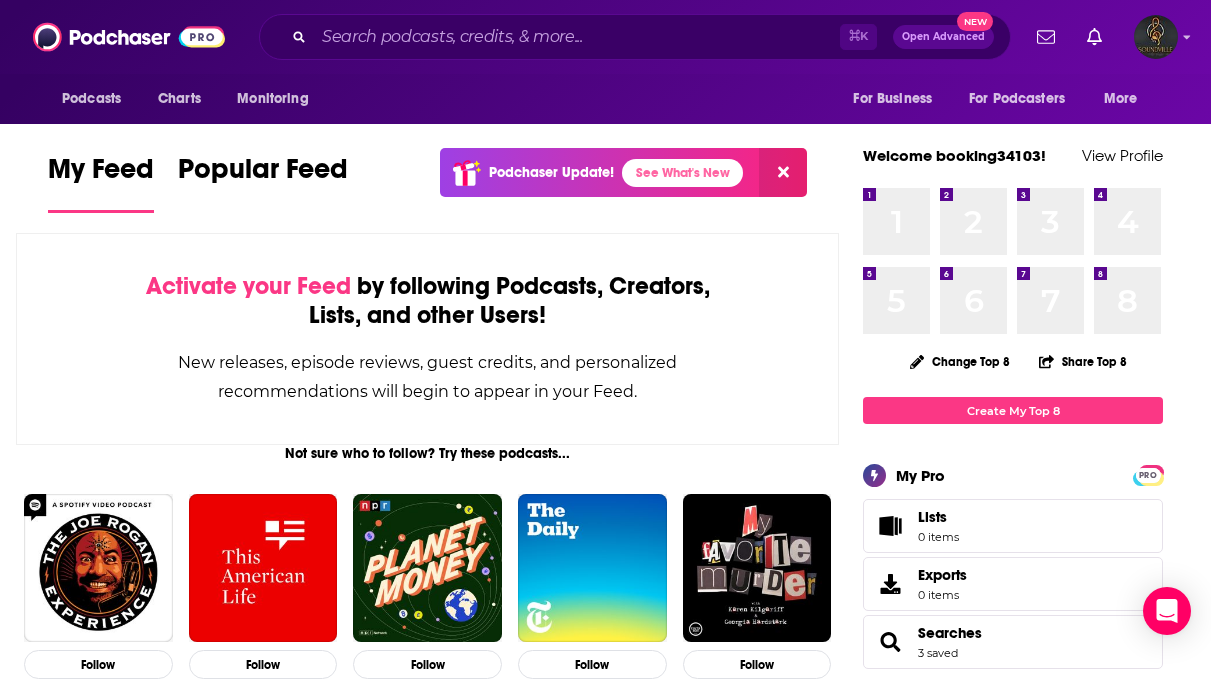 scroll, scrollTop: 0, scrollLeft: 0, axis: both 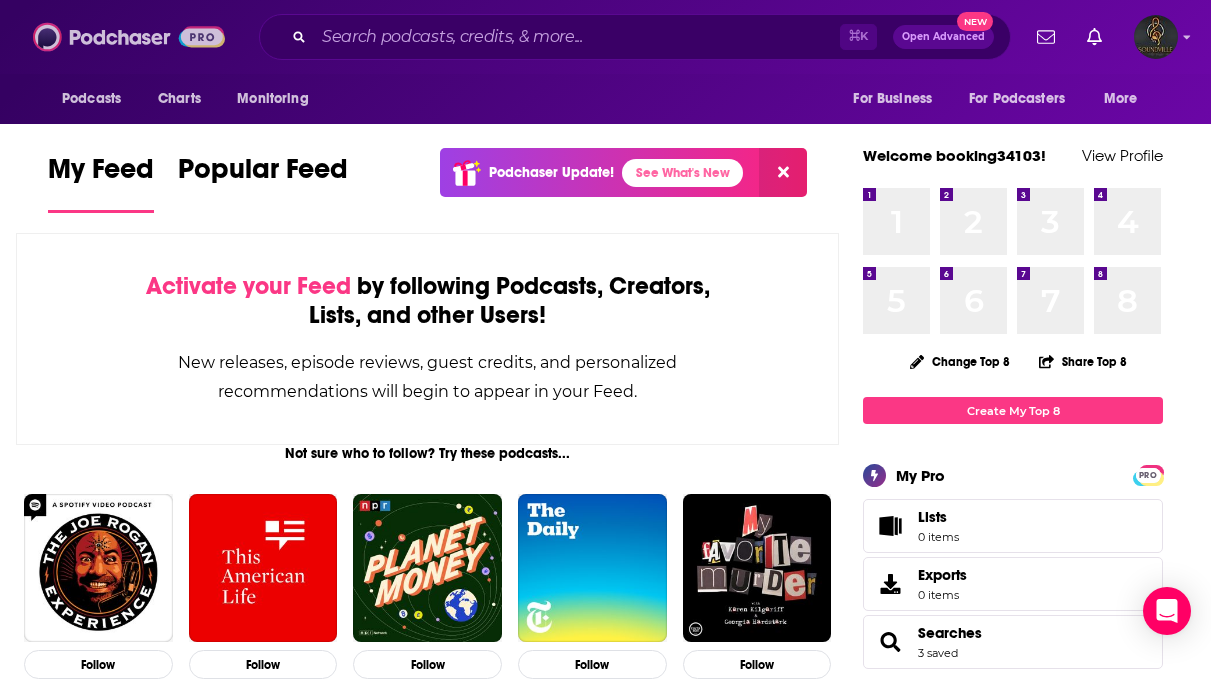 click at bounding box center [129, 37] 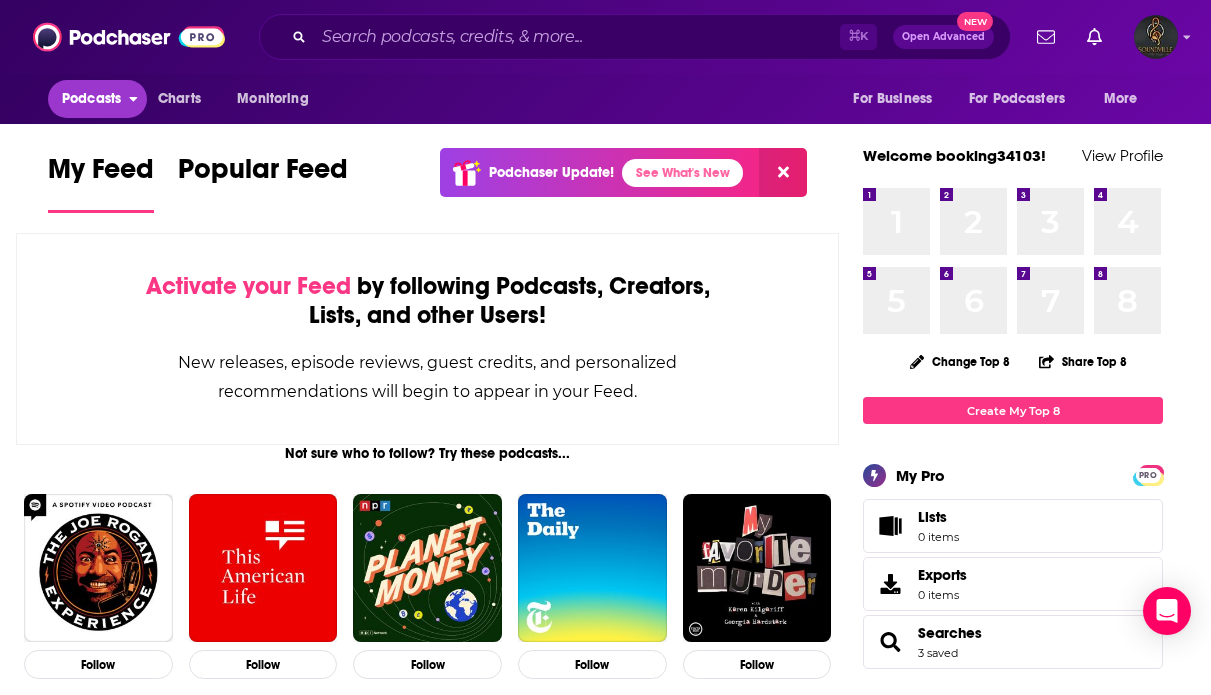 click on "Podcasts" at bounding box center (91, 99) 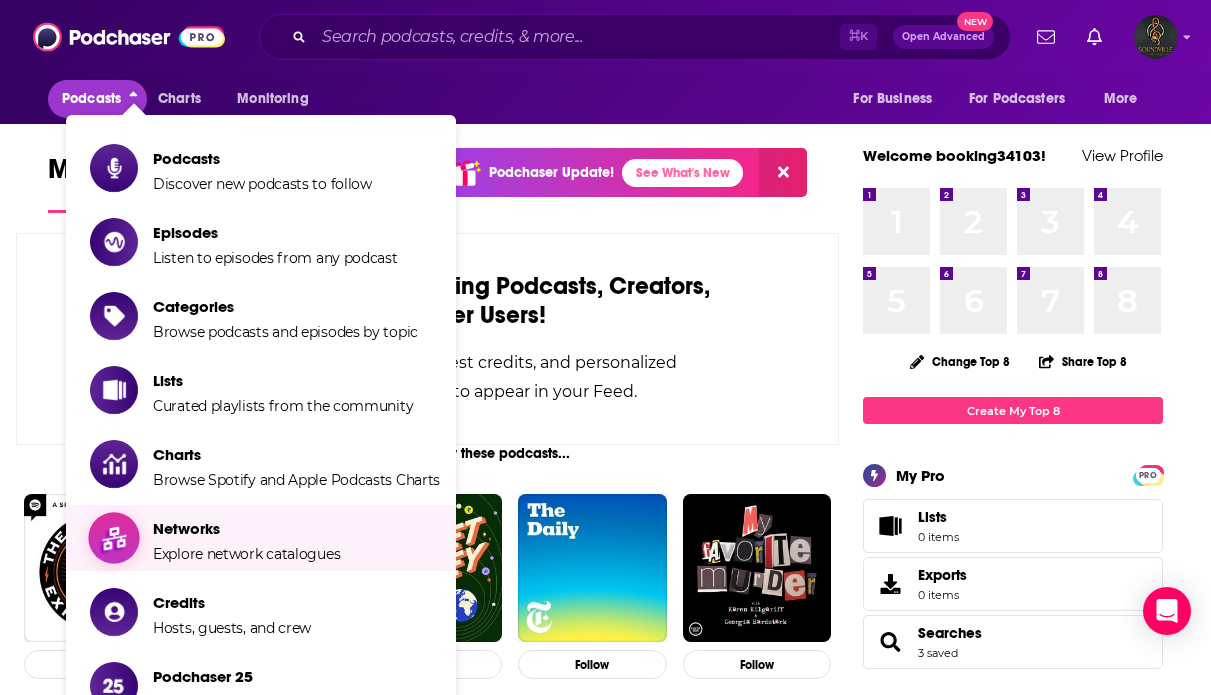 click on "Explore network catalogues" at bounding box center (246, 554) 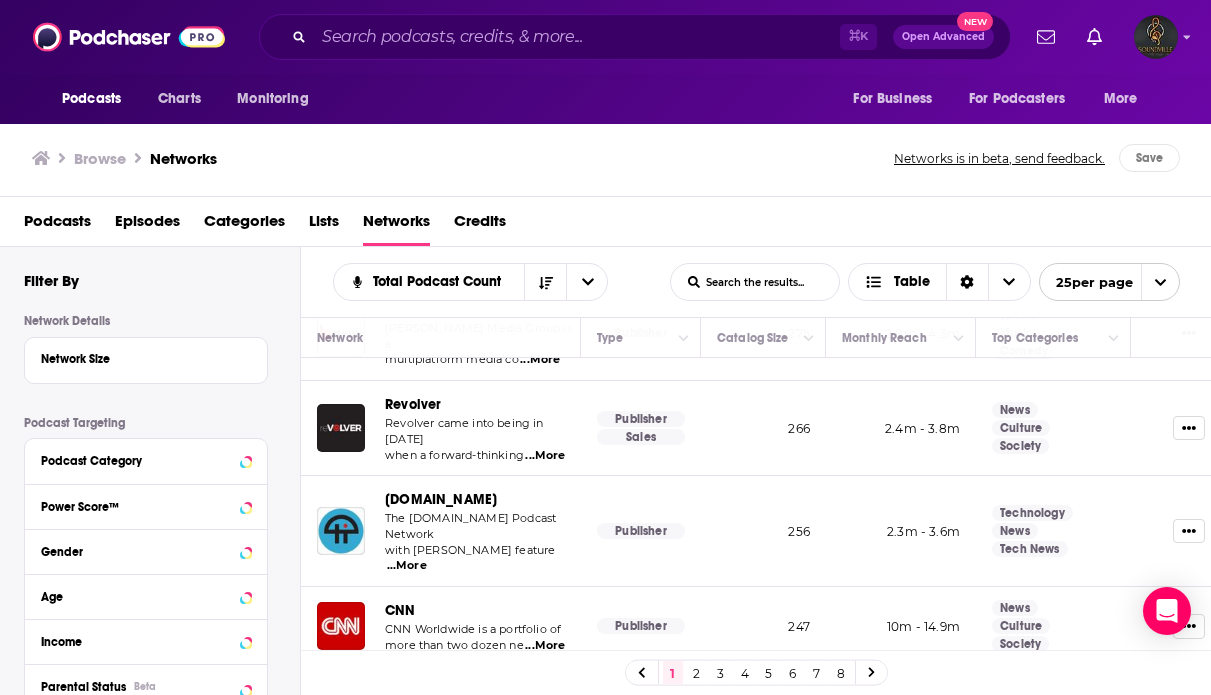 scroll, scrollTop: 1689, scrollLeft: 0, axis: vertical 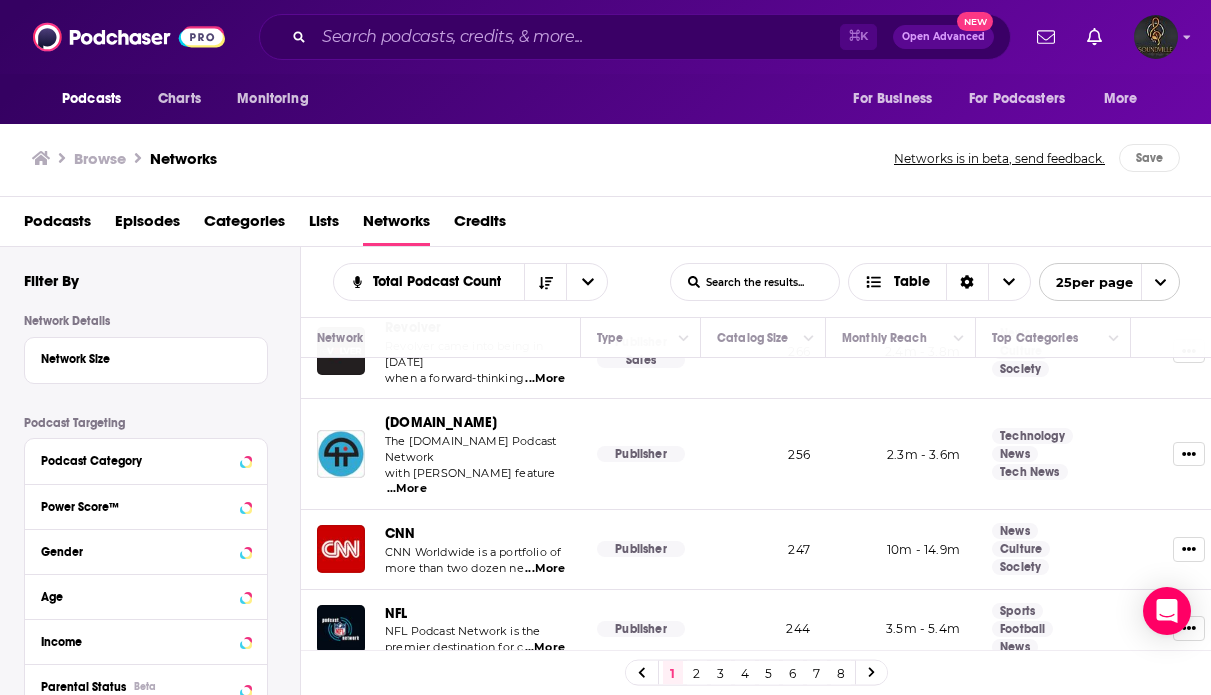 click 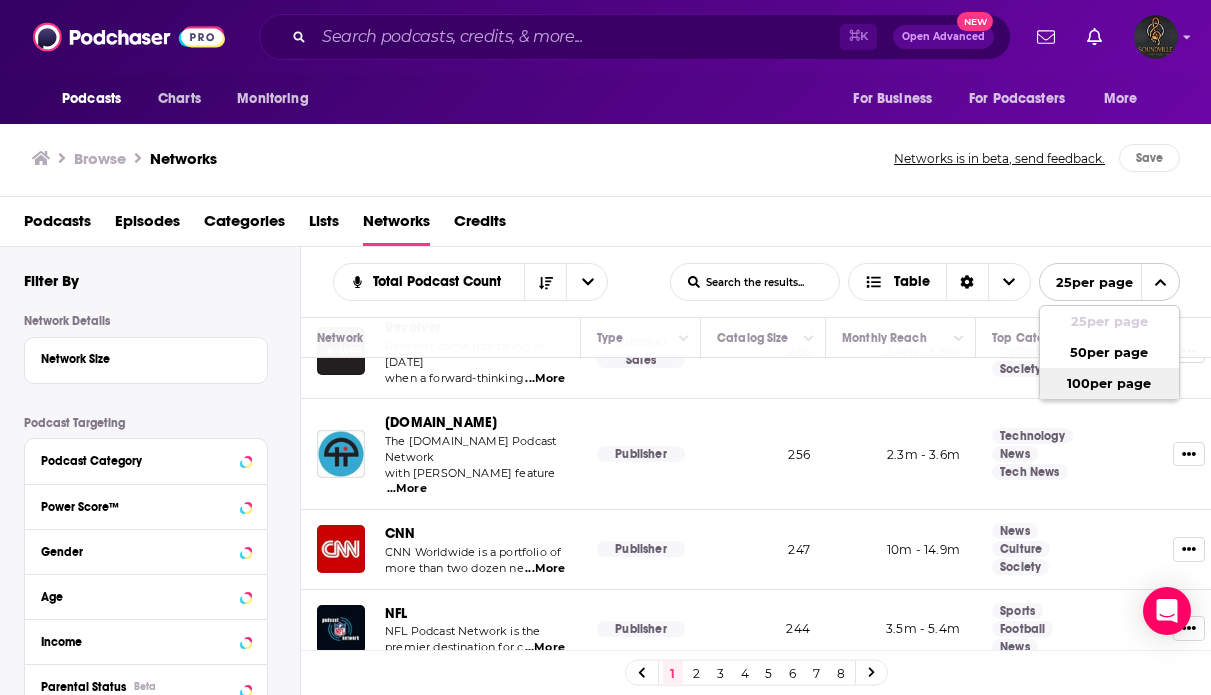 click on "100  per page" at bounding box center (1109, 383) 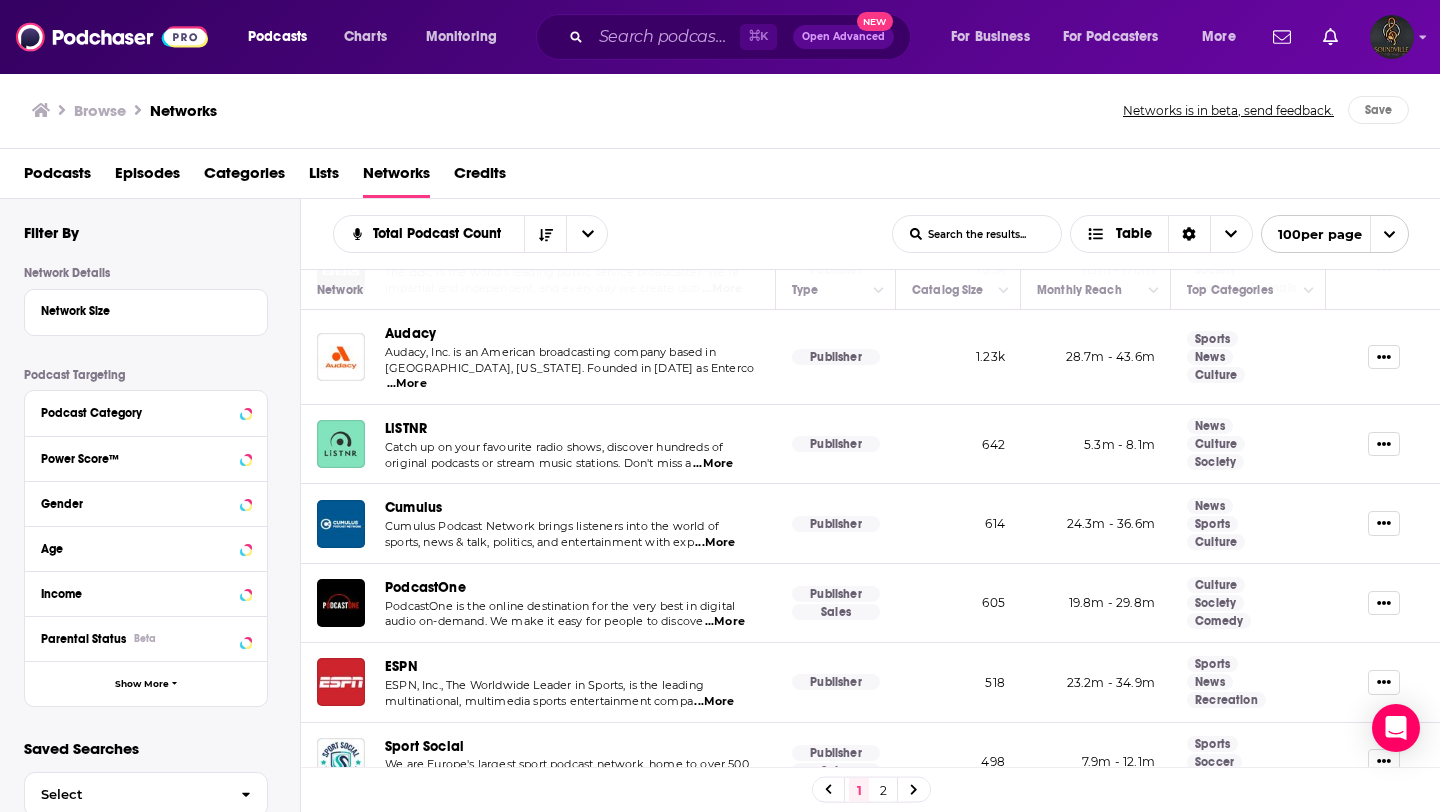 scroll, scrollTop: 0, scrollLeft: 0, axis: both 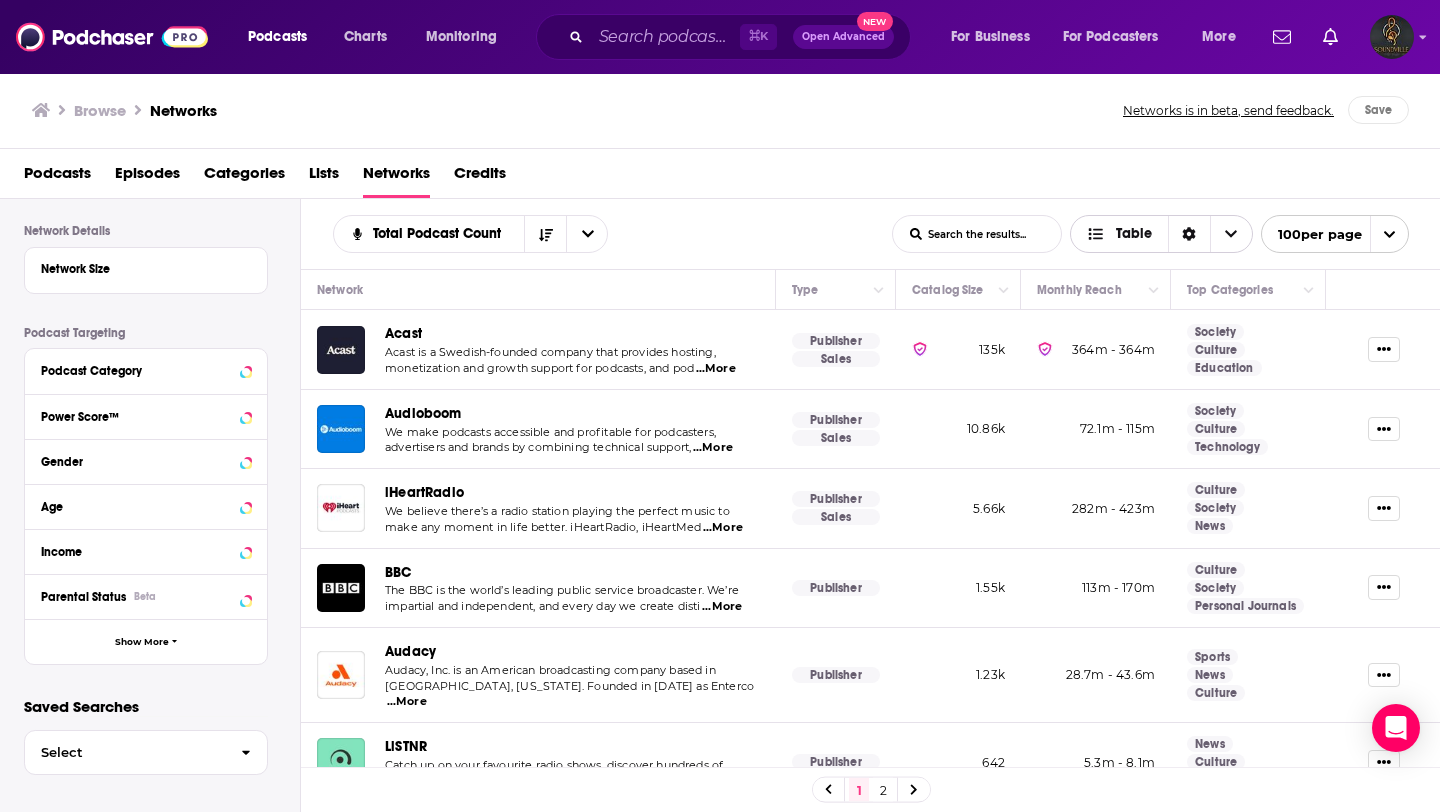 click at bounding box center [1231, 234] 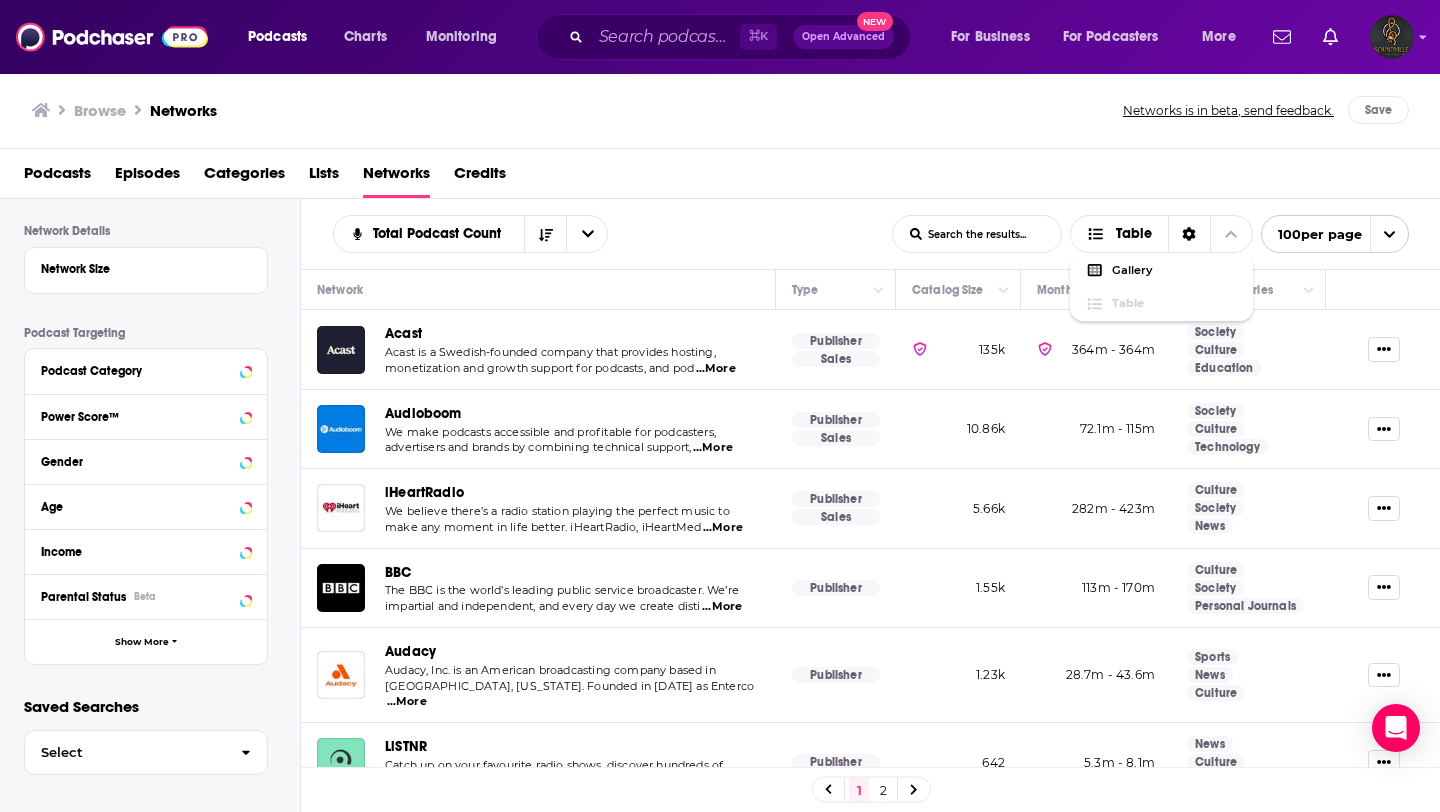 click on "Podcasts Episodes Categories Lists Networks Credits" at bounding box center (724, 177) 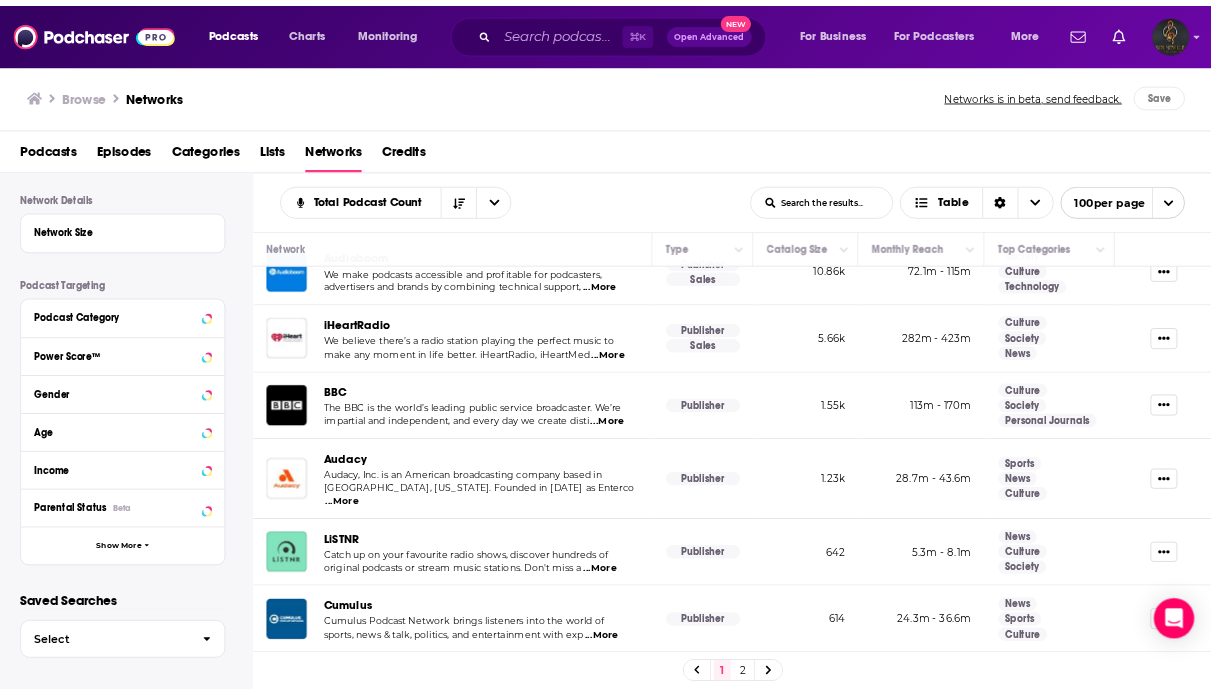 scroll, scrollTop: 117, scrollLeft: 0, axis: vertical 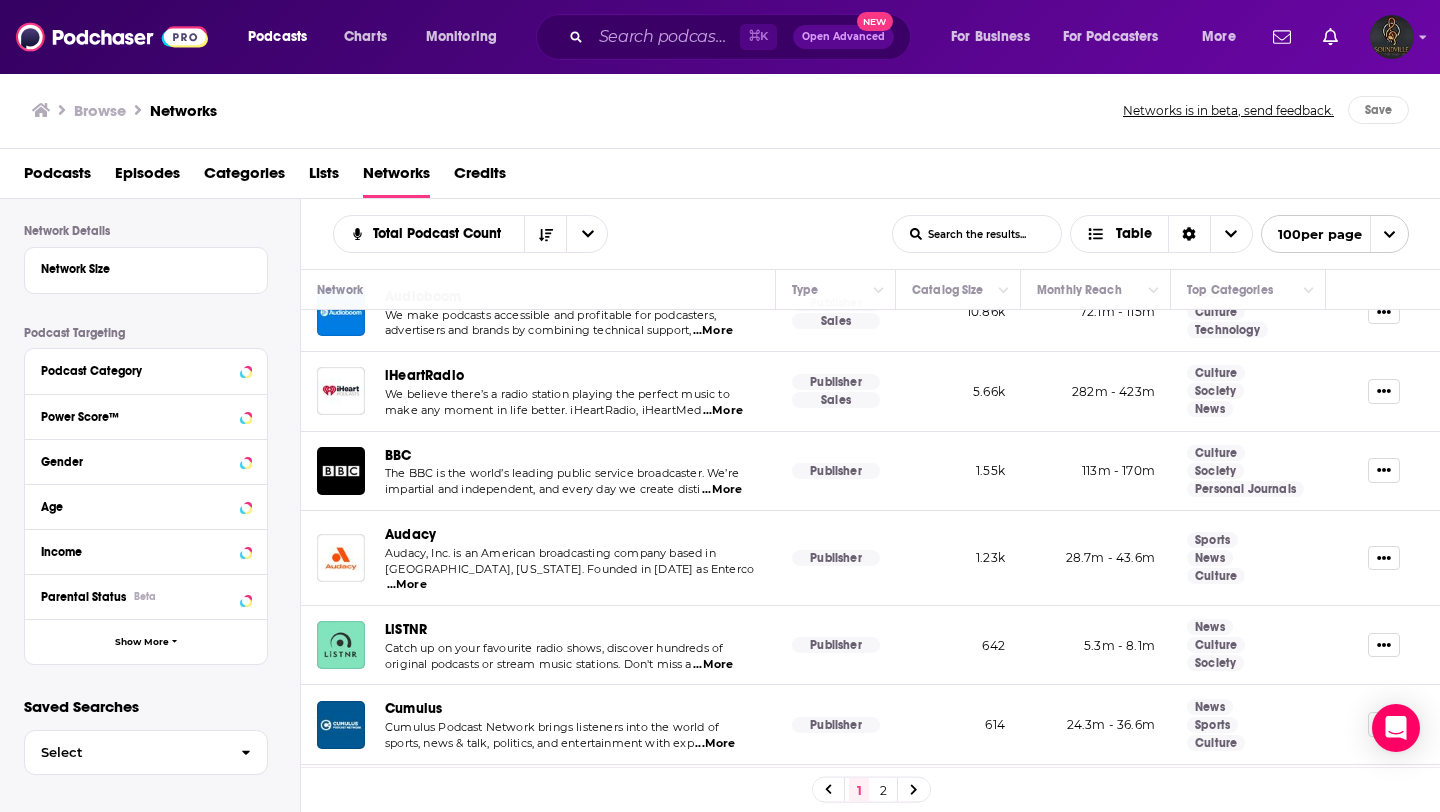 click on "...More" at bounding box center [407, 585] 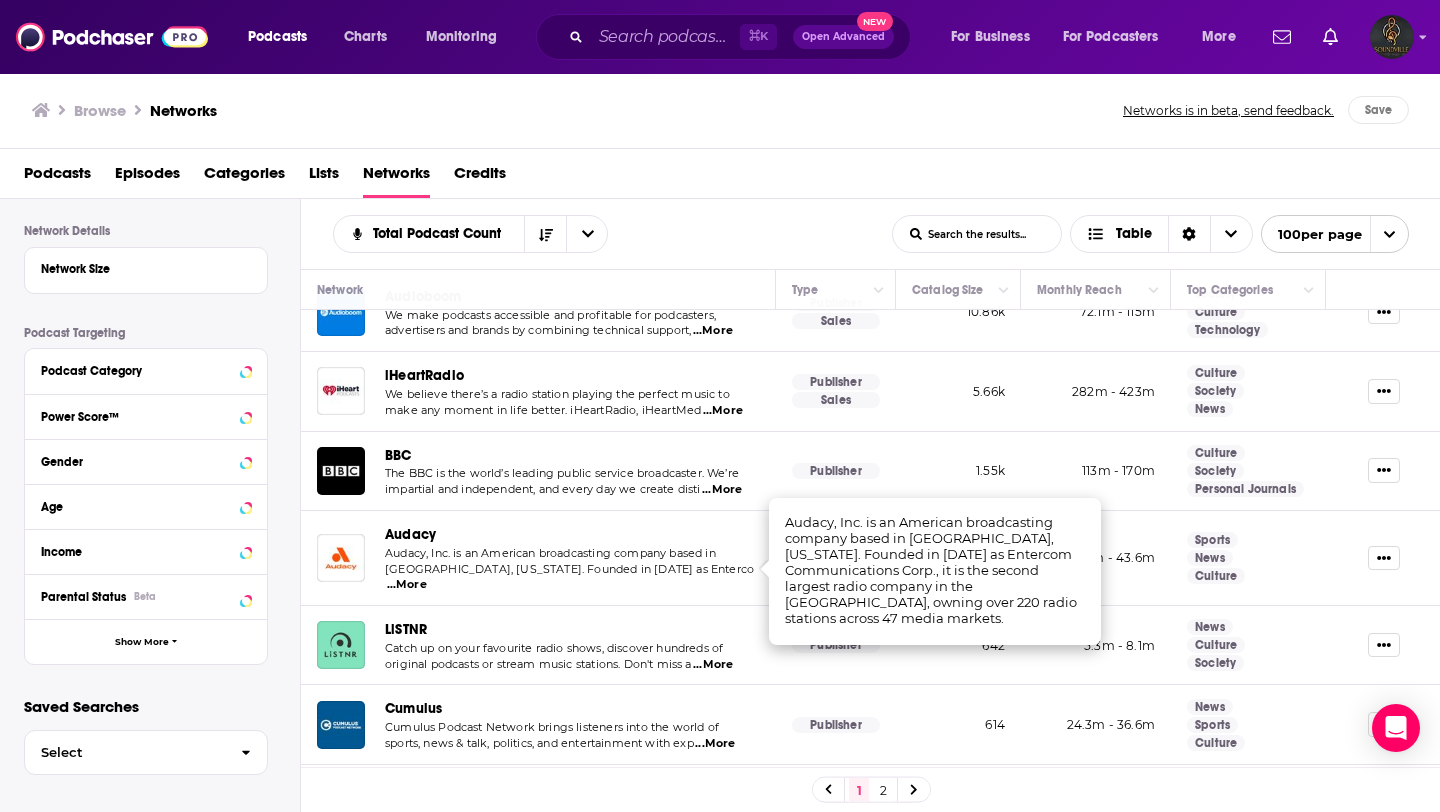 click on "Podcasts Episodes Categories Lists Networks Credits" at bounding box center [724, 177] 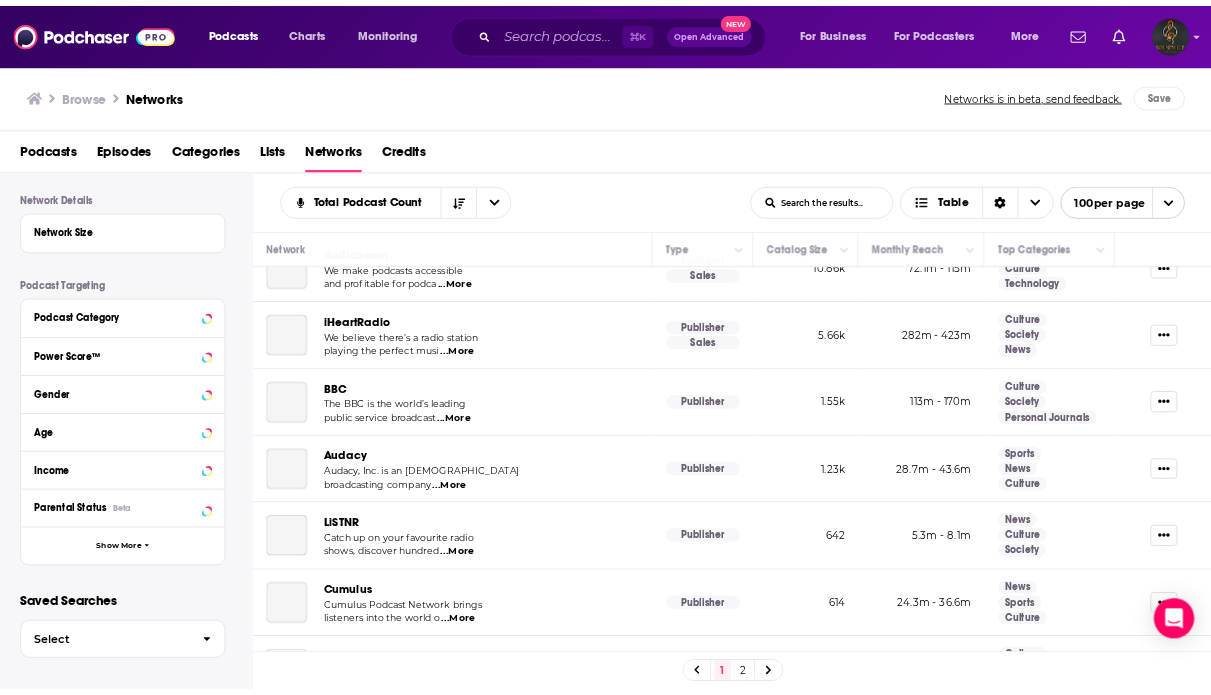 scroll, scrollTop: 42, scrollLeft: 0, axis: vertical 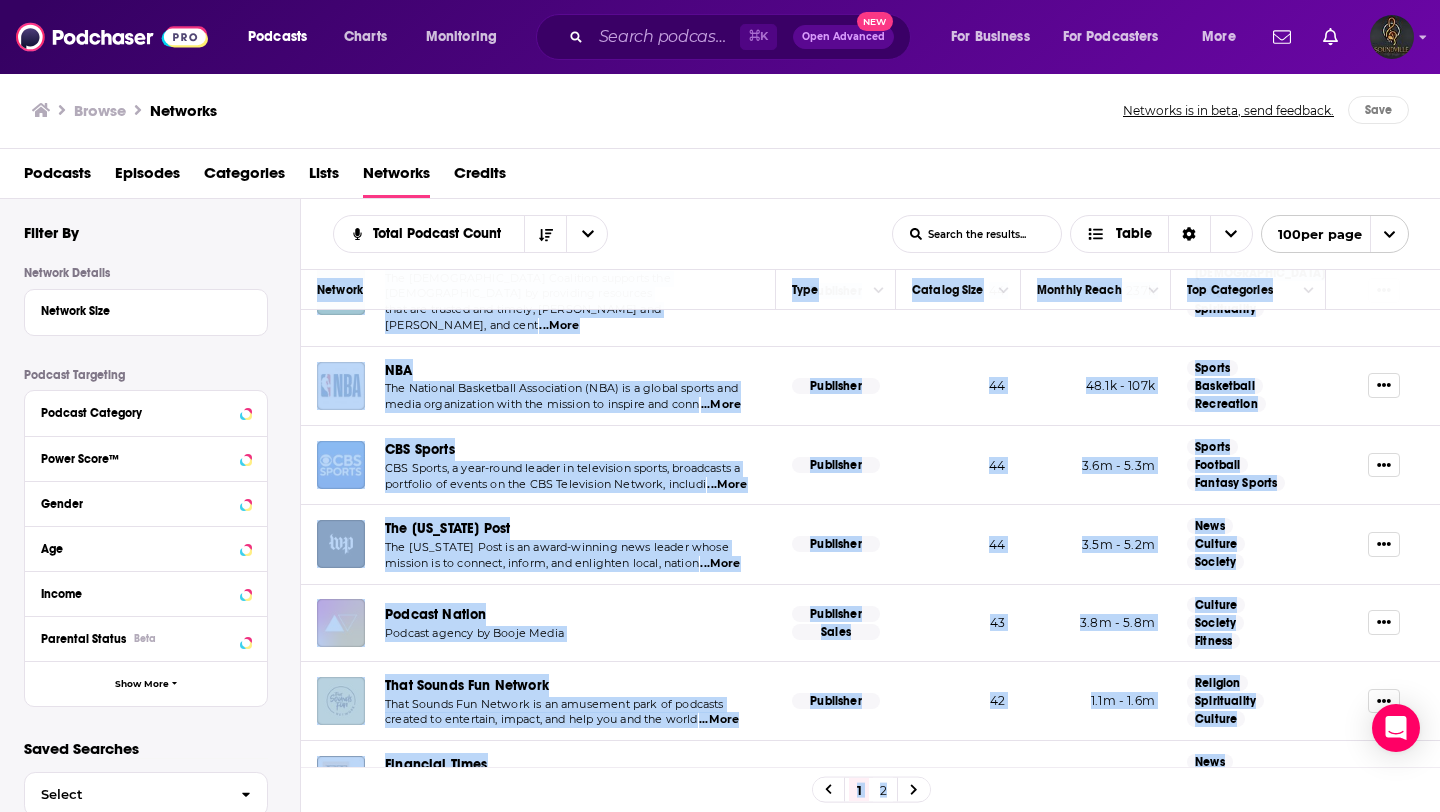 drag, startPoint x: 314, startPoint y: 287, endPoint x: 1039, endPoint y: 811, distance: 894.53955 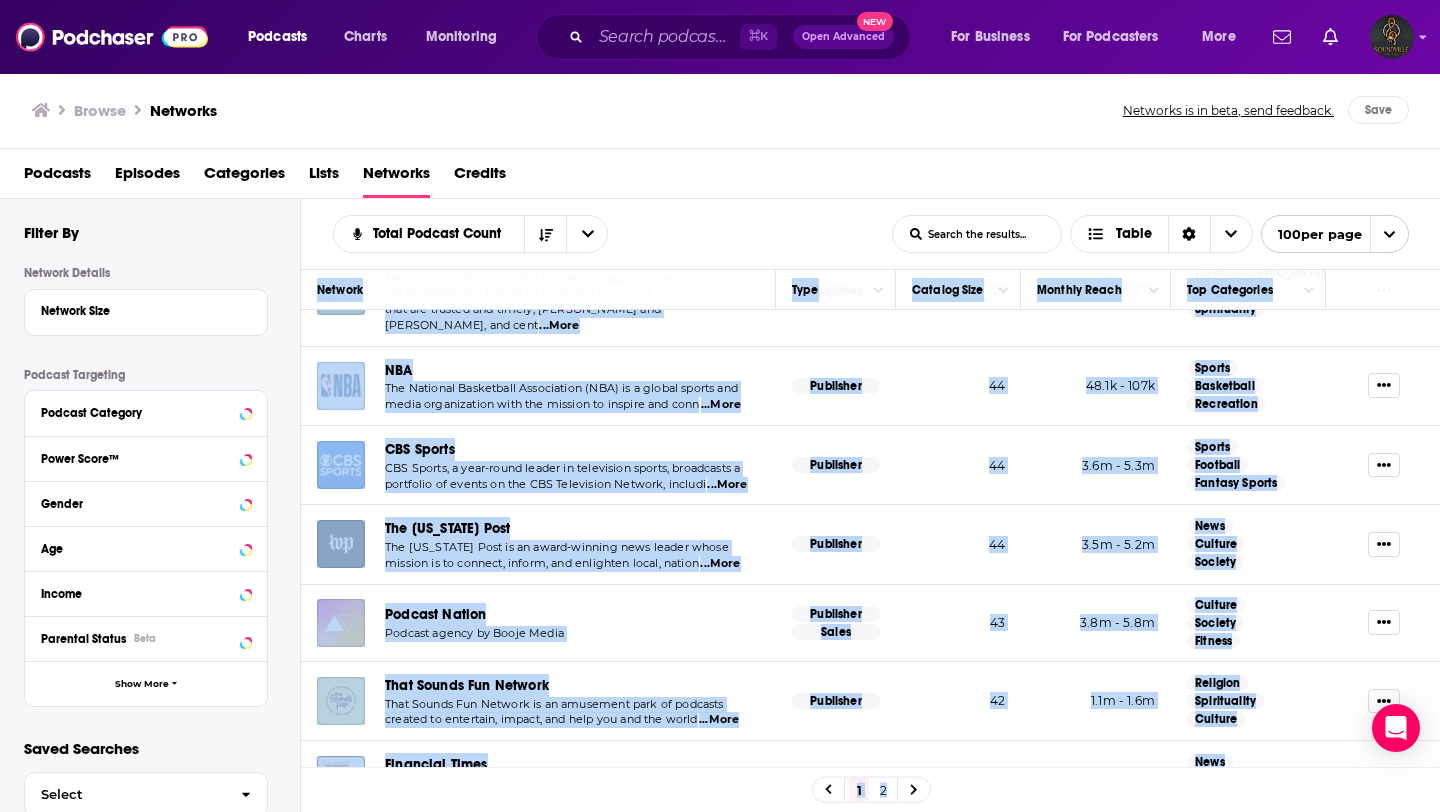 copy on "Loremip Dolo Sitamet Cons Adipisc Elits Doe Temporinci Utlab Etdol ma a Enimadm-veniamq nostrud exer ullamcol nisiali, exeacommodoc dui auteir inrepre vol velitess, cil fug  ...Null Pariature Sinto 321c 303n
-
273p Suntcul Quioffi Deseruntm Animidest La pers undeomni istenatuse vol accusantiu dol laudantium, totamremape eaq ipsaqu ab illoinven veritatis quasiar,   ...Beat Vitaedict Expli 66.92n 98.0e
-
626i Quiavol Asperna Autoditfug cOnseqUuntu Ma dolores eosra’s n neque porroqu dolorem adi numquam eiusm te inci mag quaera et minu soluta.  nObiseLigen, oPtiocUmq  ...Nihi Impeditqu Place 9.51f 311p
-
265a Repelle Tempori Aute QUI Off DEB re nec saepe’e volupta repudi recusan itaqueearum.  Hi’te sapiented rei voluptatibu, mai alias per do asperi repel  ...Mini Nostrumex 7.17u 162c
-
590s Laborio Aliquid Commodic Quidmaxi Mollit Molest, Har. qu re Facilise distinctiona liberot cumso no Eligendiopti, Cumquenihili. Minusqu ..." 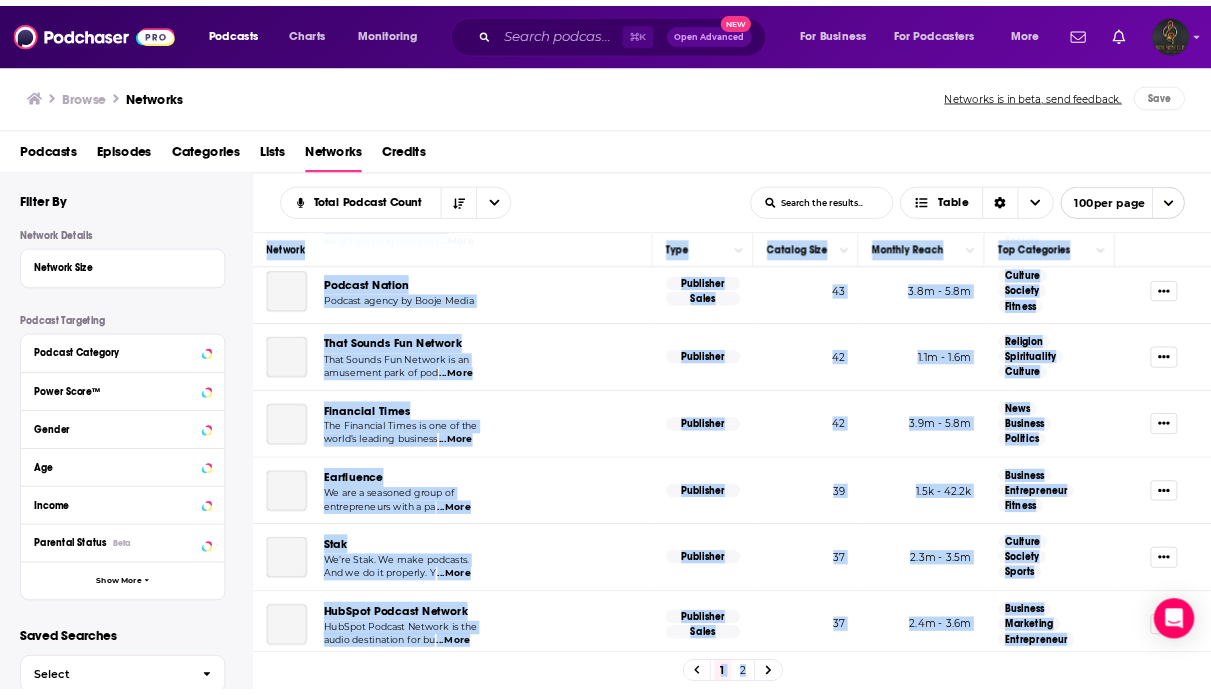 scroll, scrollTop: 4888, scrollLeft: 0, axis: vertical 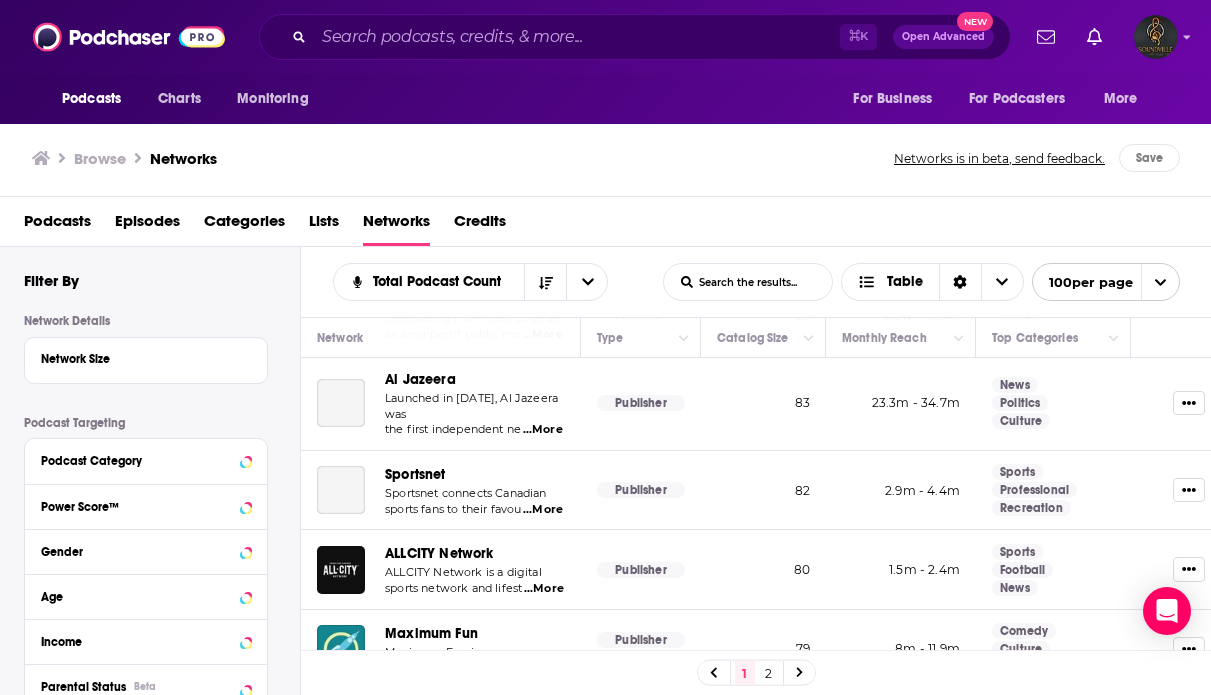 click on "Podcasts Episodes Categories Lists Networks Credits" at bounding box center (606, 222) 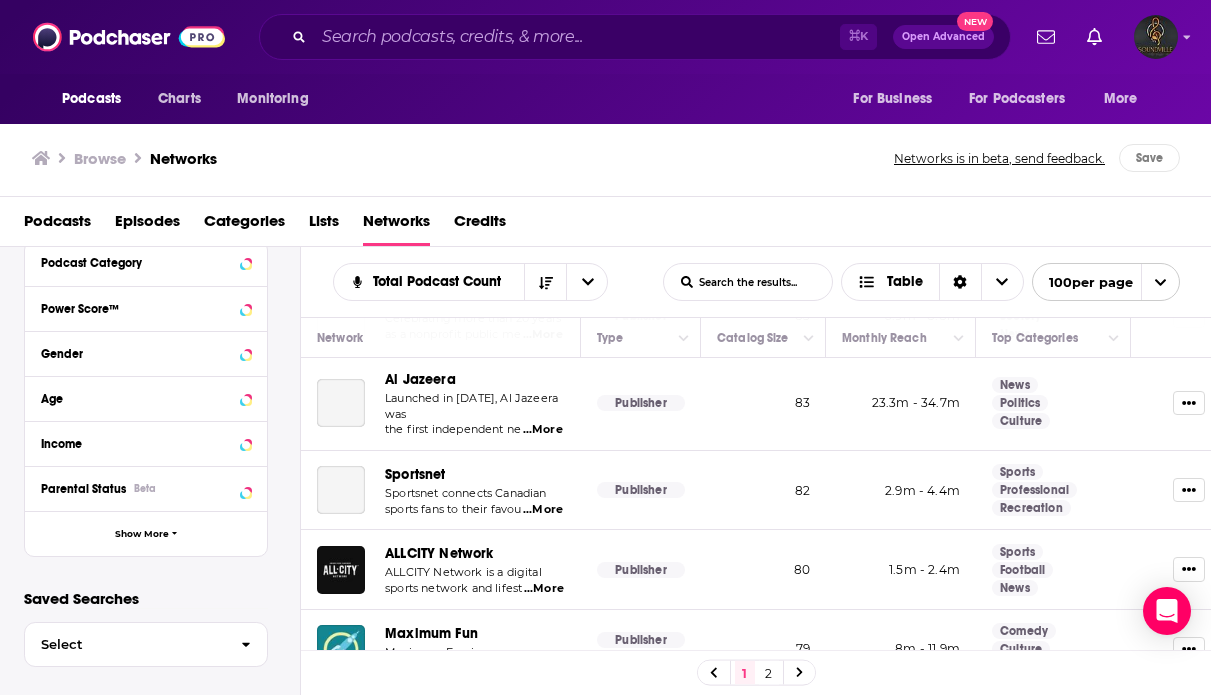 scroll, scrollTop: 210, scrollLeft: 0, axis: vertical 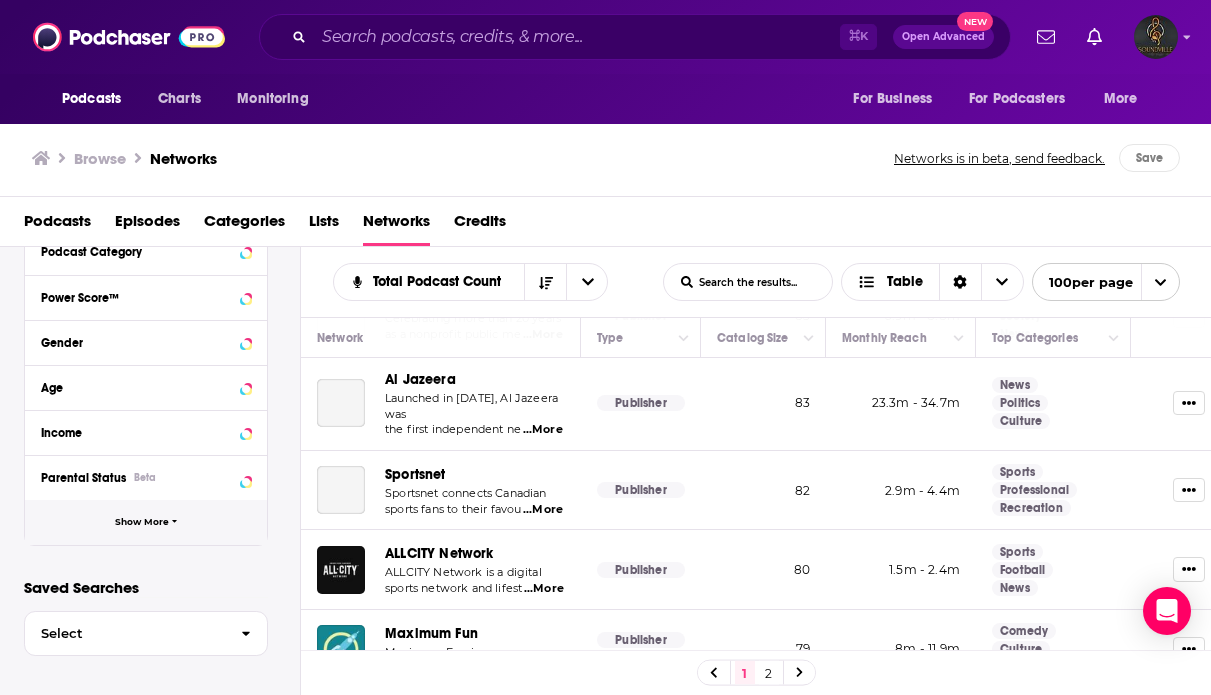 click on "Show More" at bounding box center [142, 522] 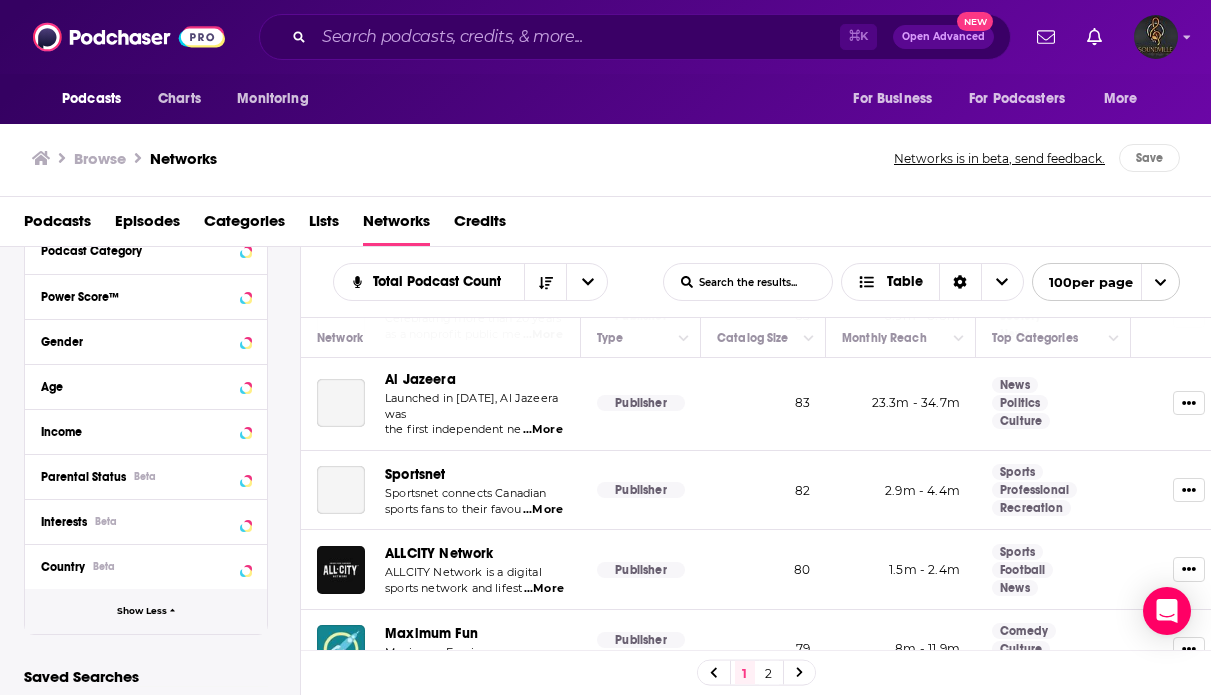 scroll, scrollTop: 300, scrollLeft: 0, axis: vertical 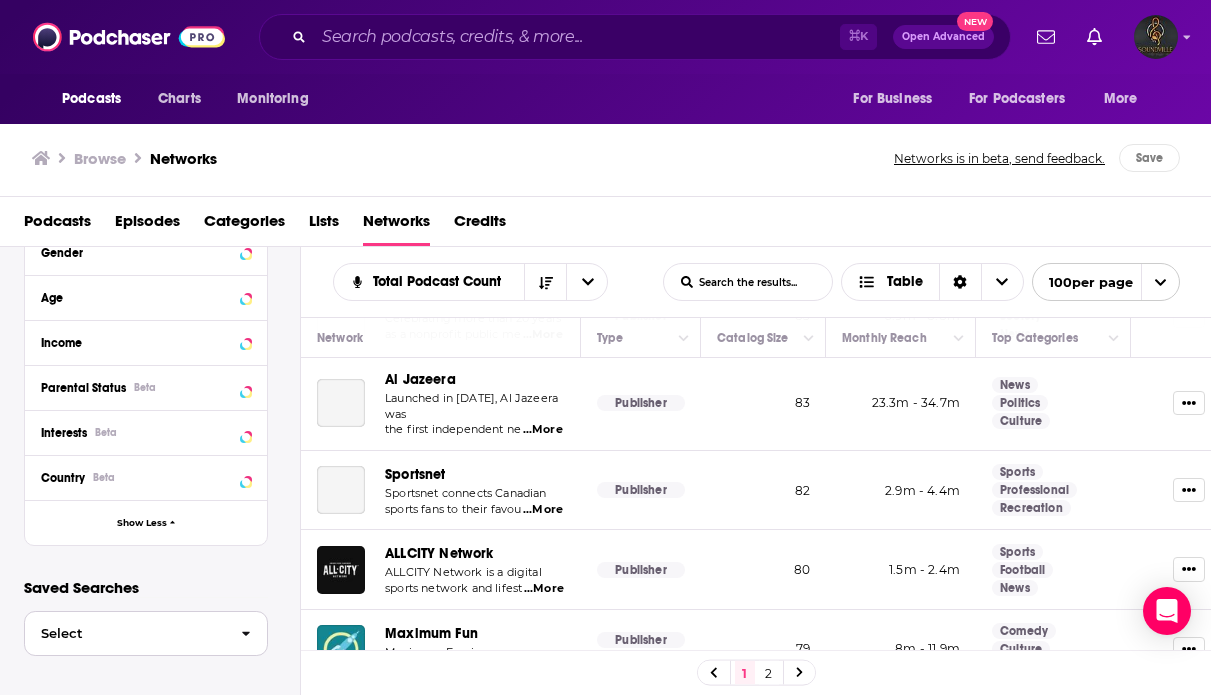 click on "Select" at bounding box center (125, 633) 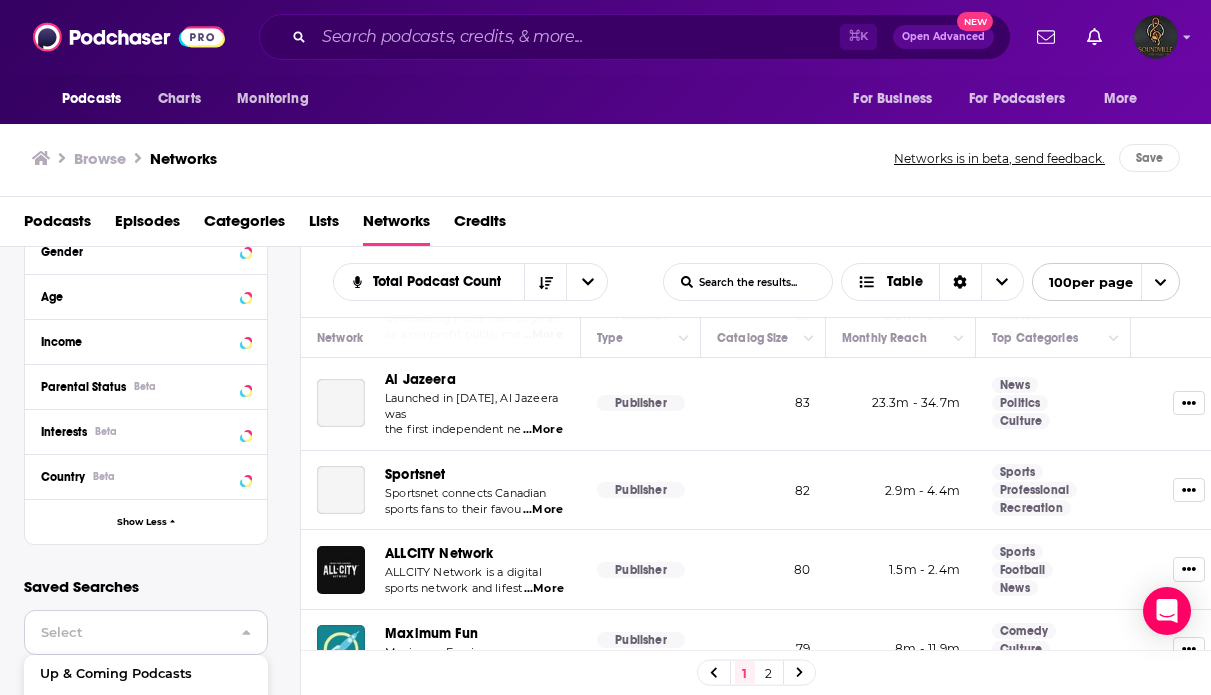 scroll, scrollTop: 415, scrollLeft: 0, axis: vertical 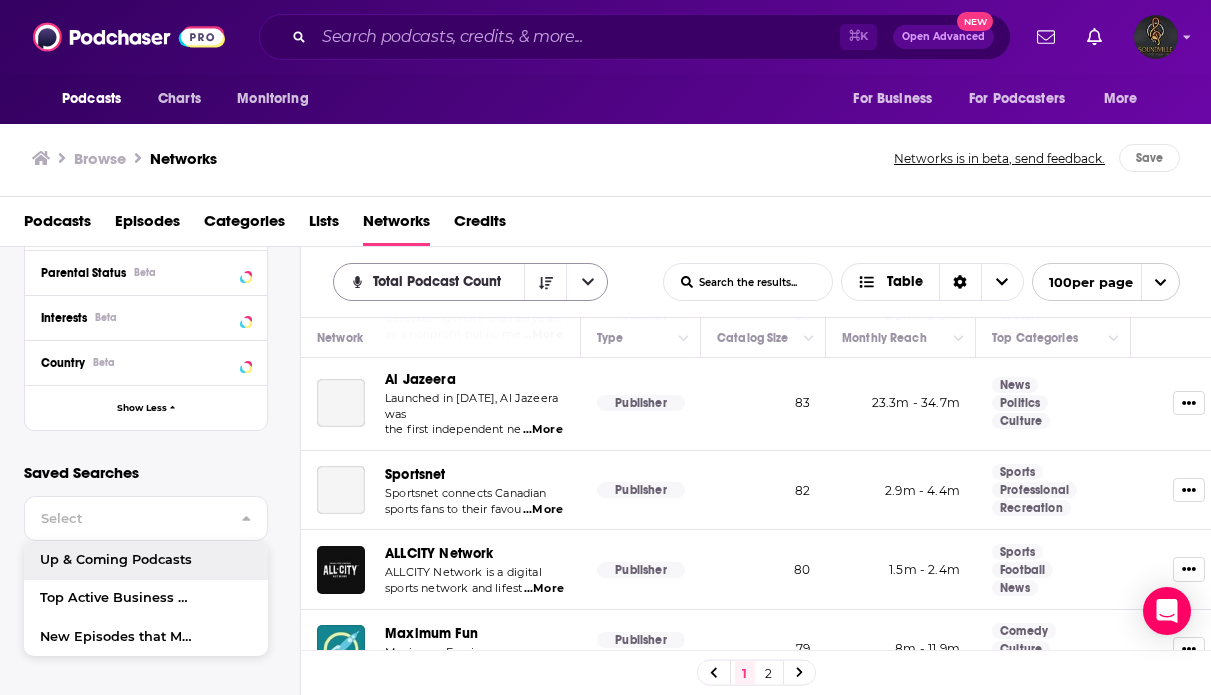 click at bounding box center (587, 282) 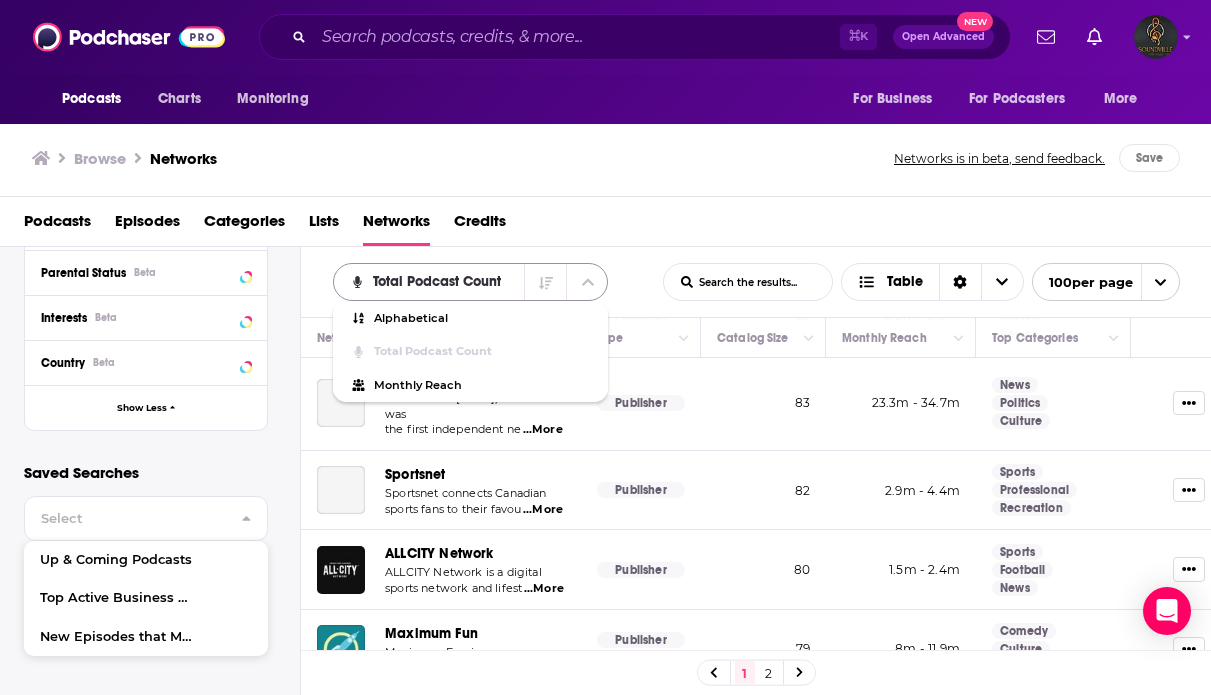 click at bounding box center (587, 282) 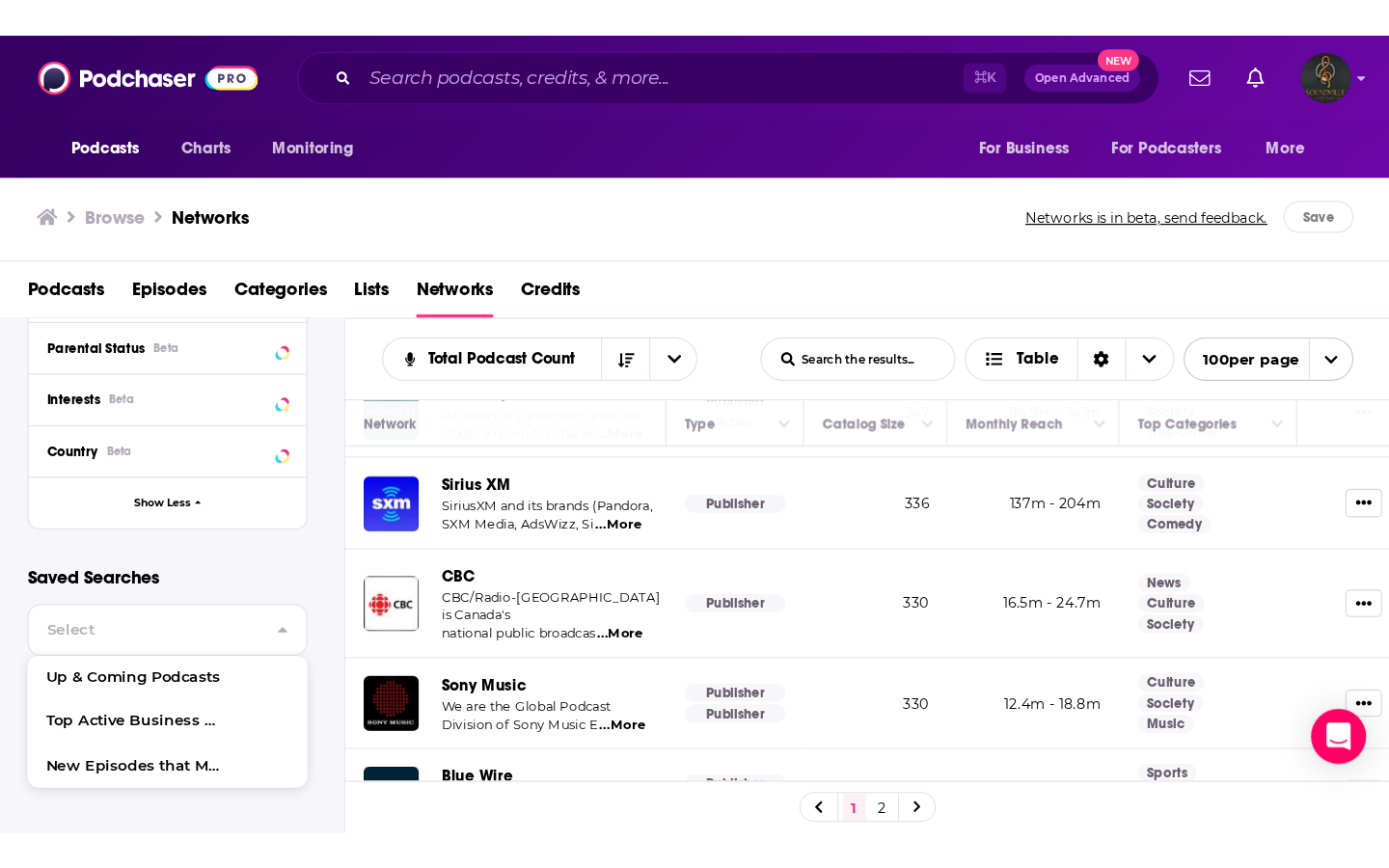 scroll, scrollTop: 0, scrollLeft: 0, axis: both 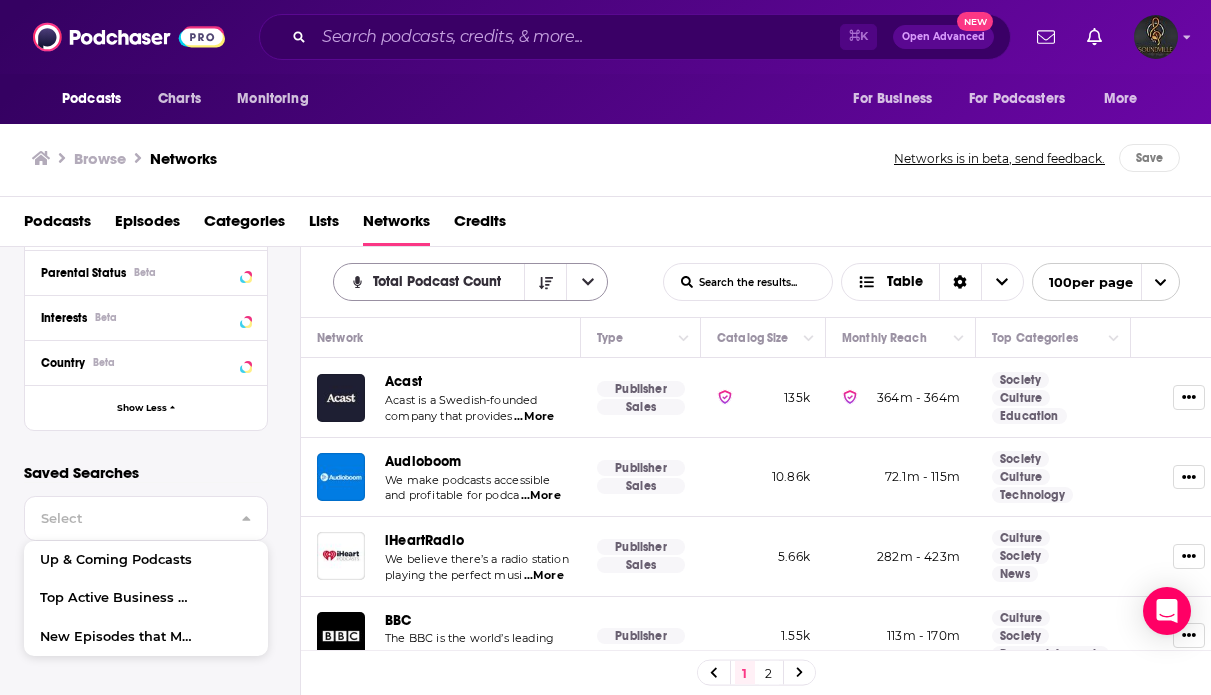 click 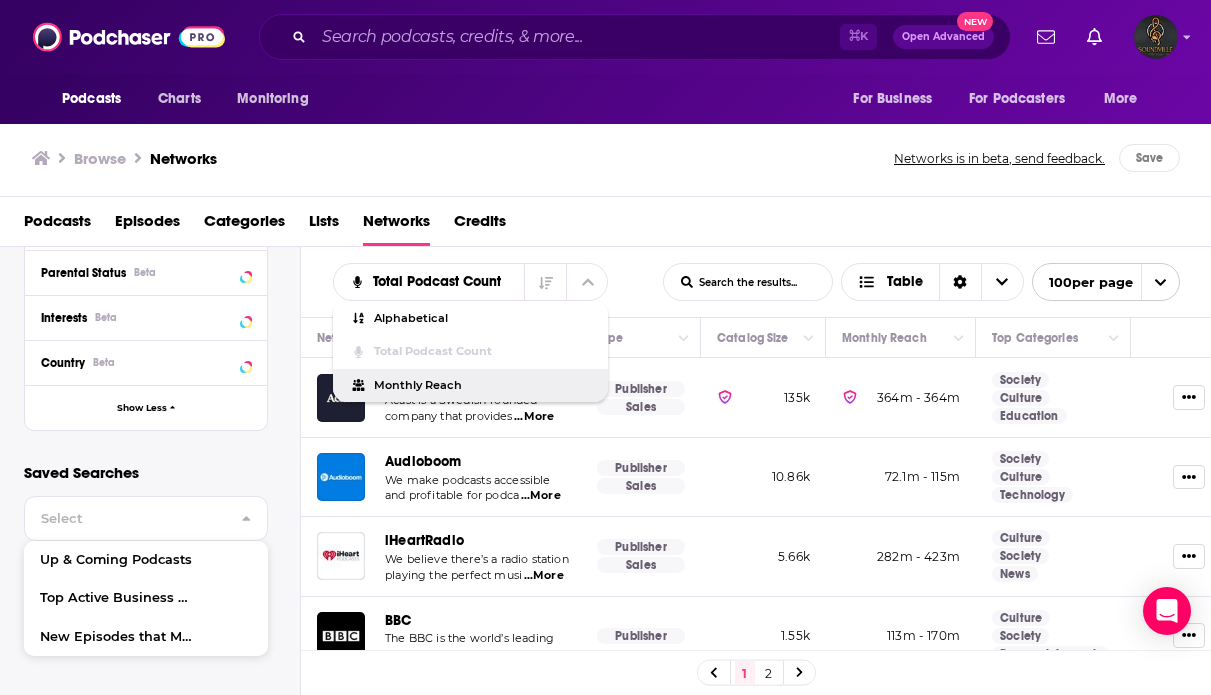 click on "Monthly Reach" at bounding box center (470, 386) 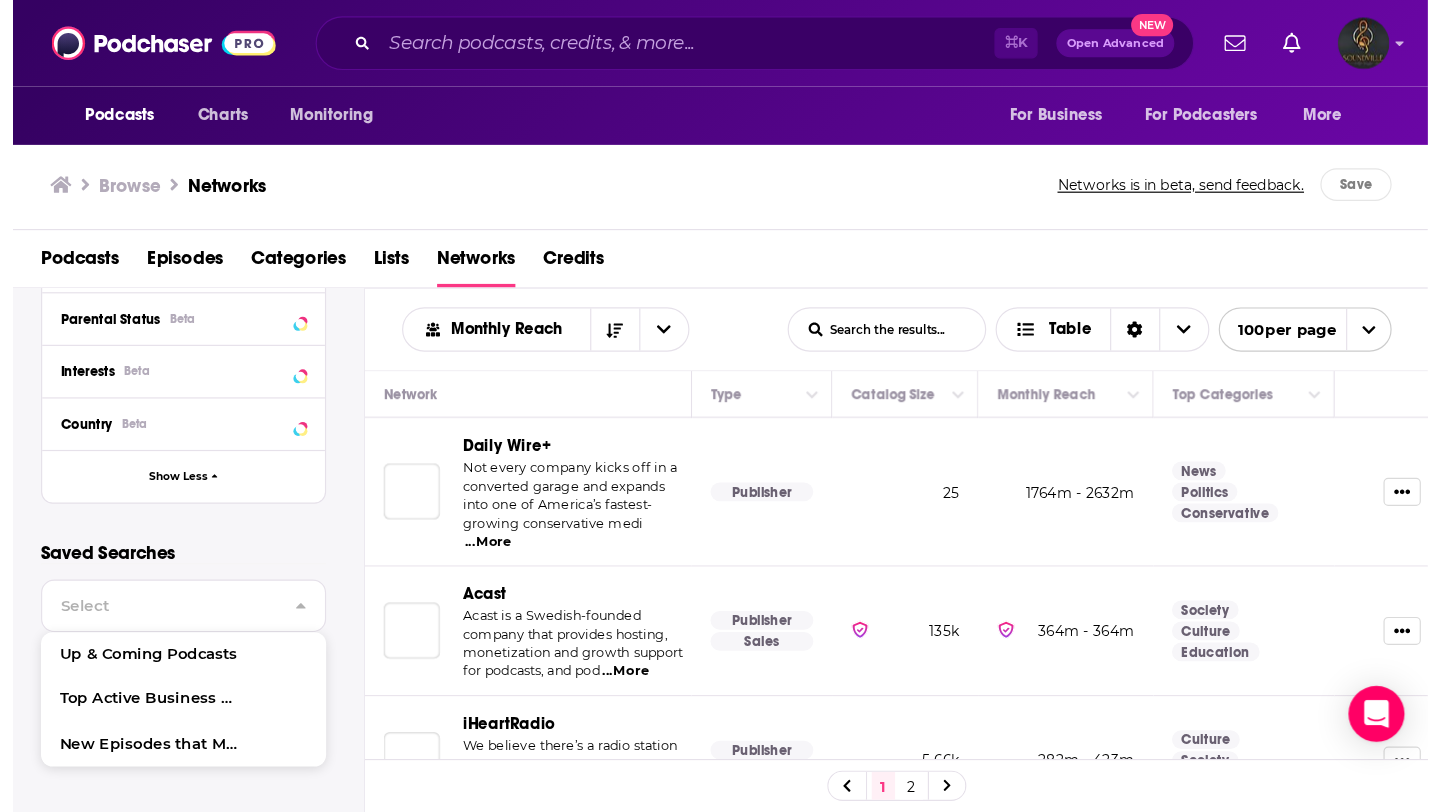 scroll, scrollTop: 160, scrollLeft: 0, axis: vertical 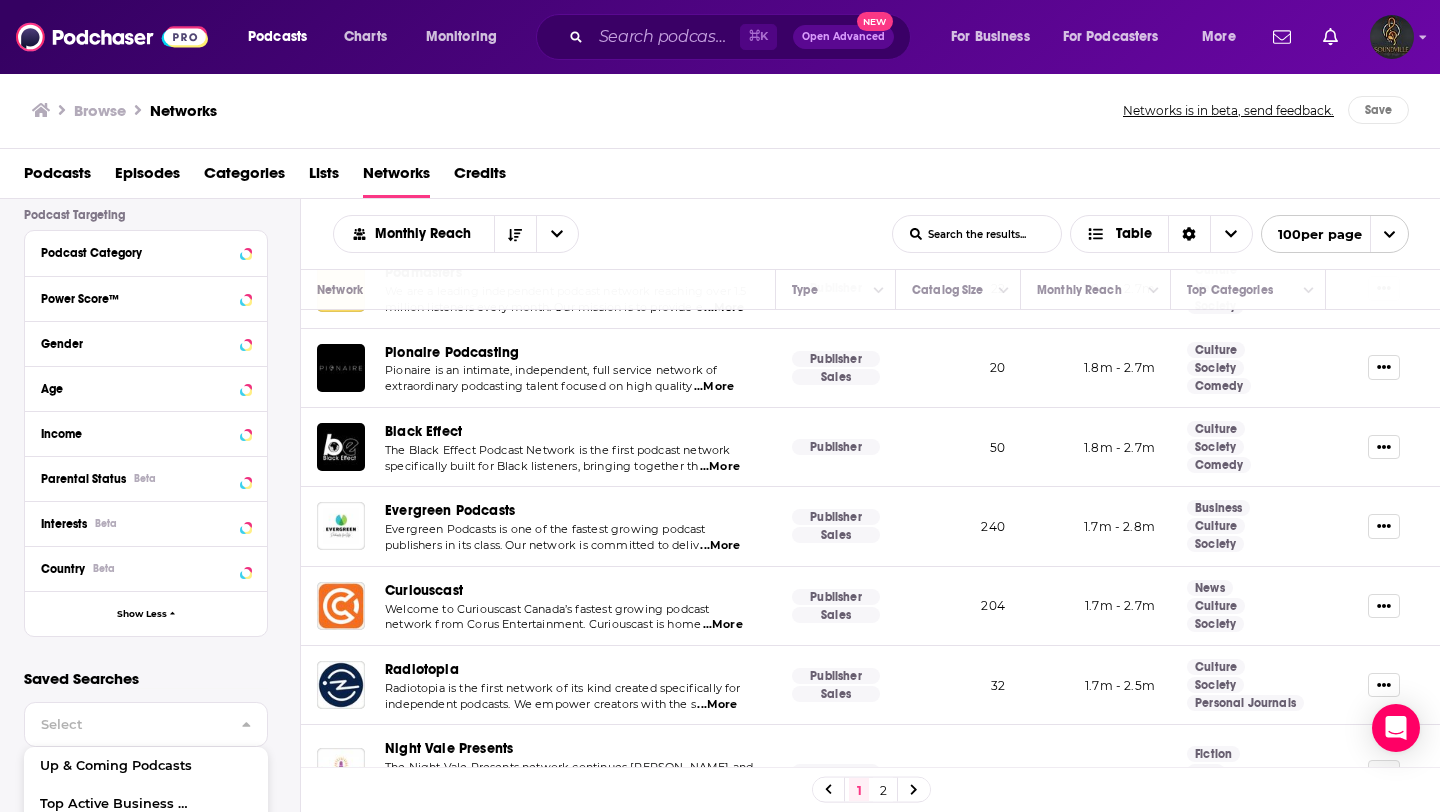 click 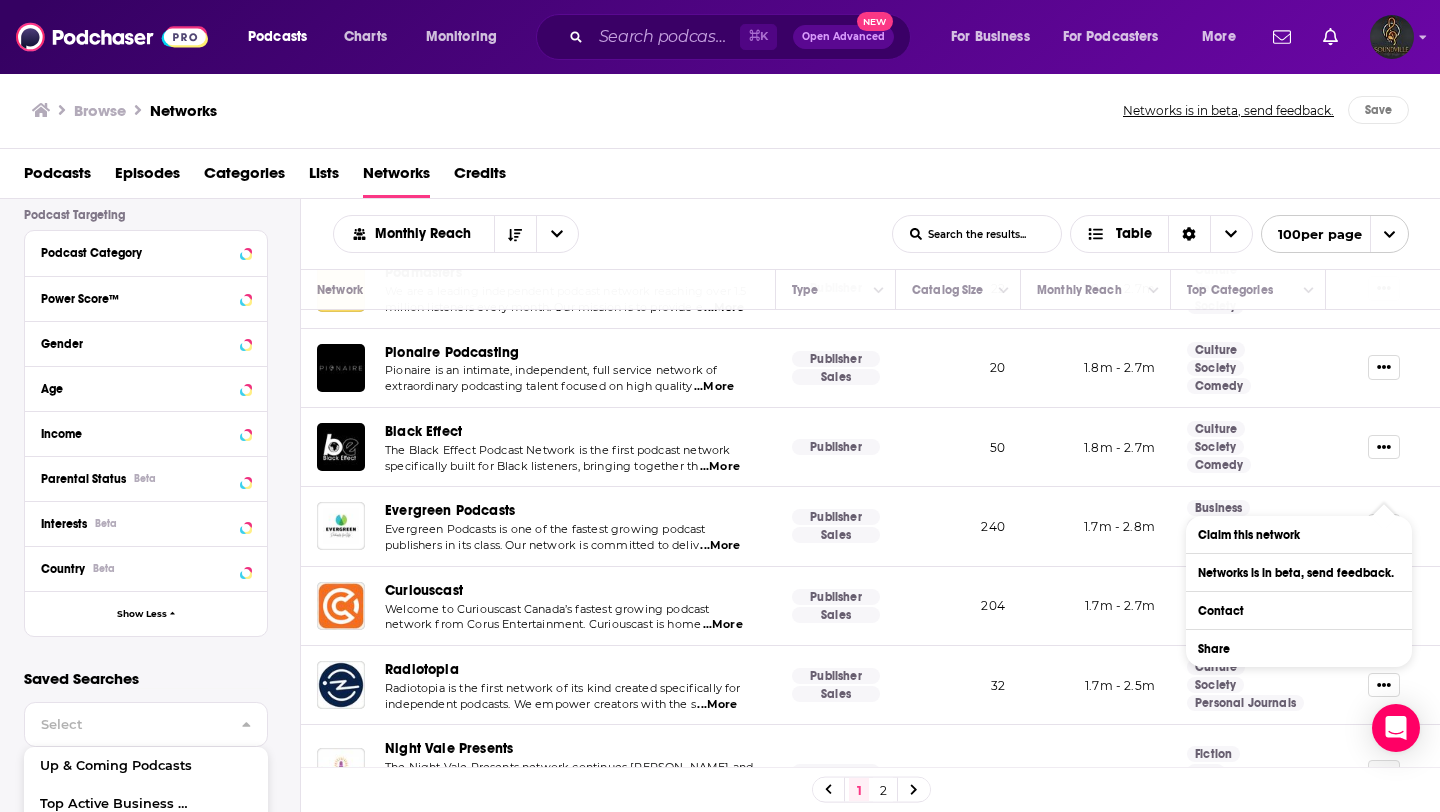 click 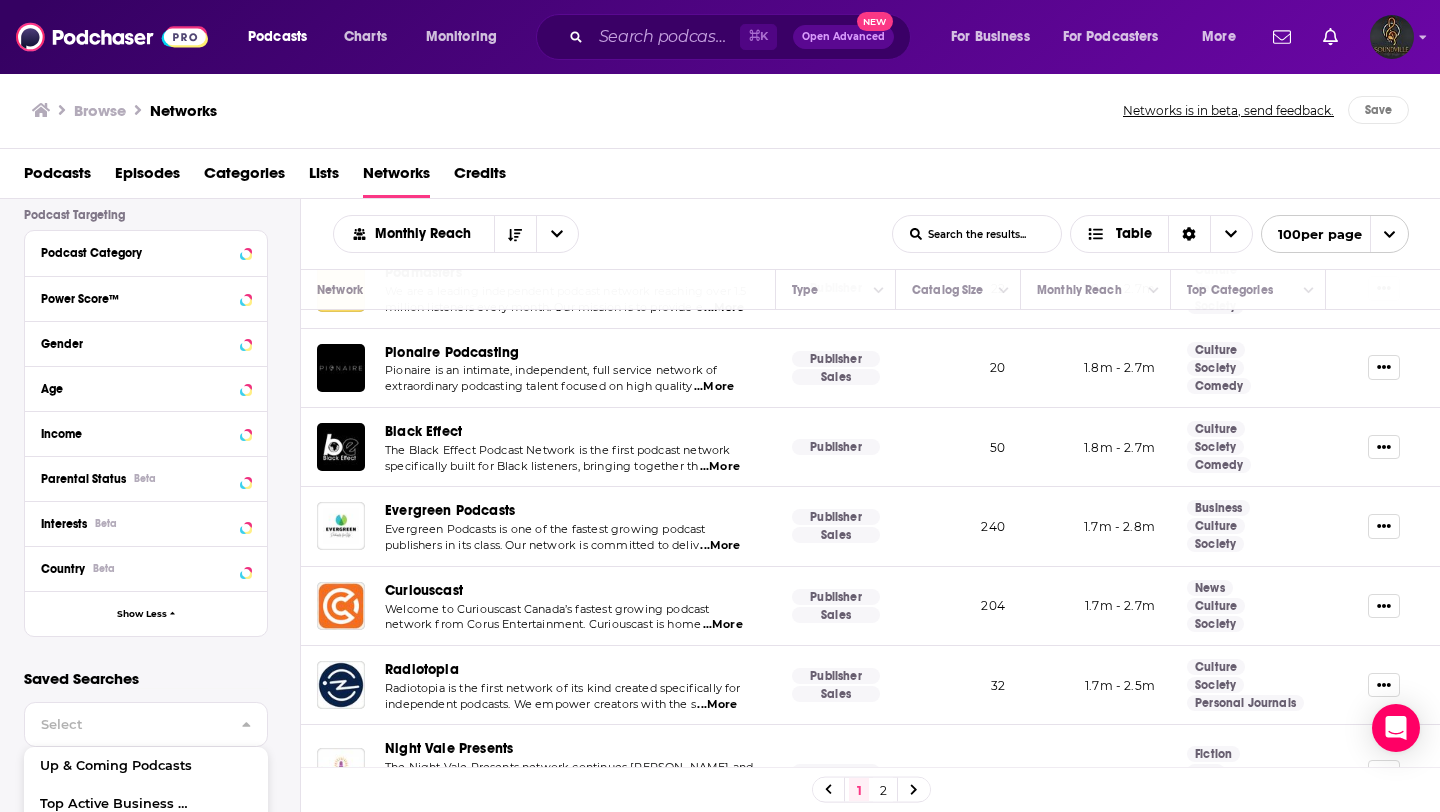 click at bounding box center (914, 789) 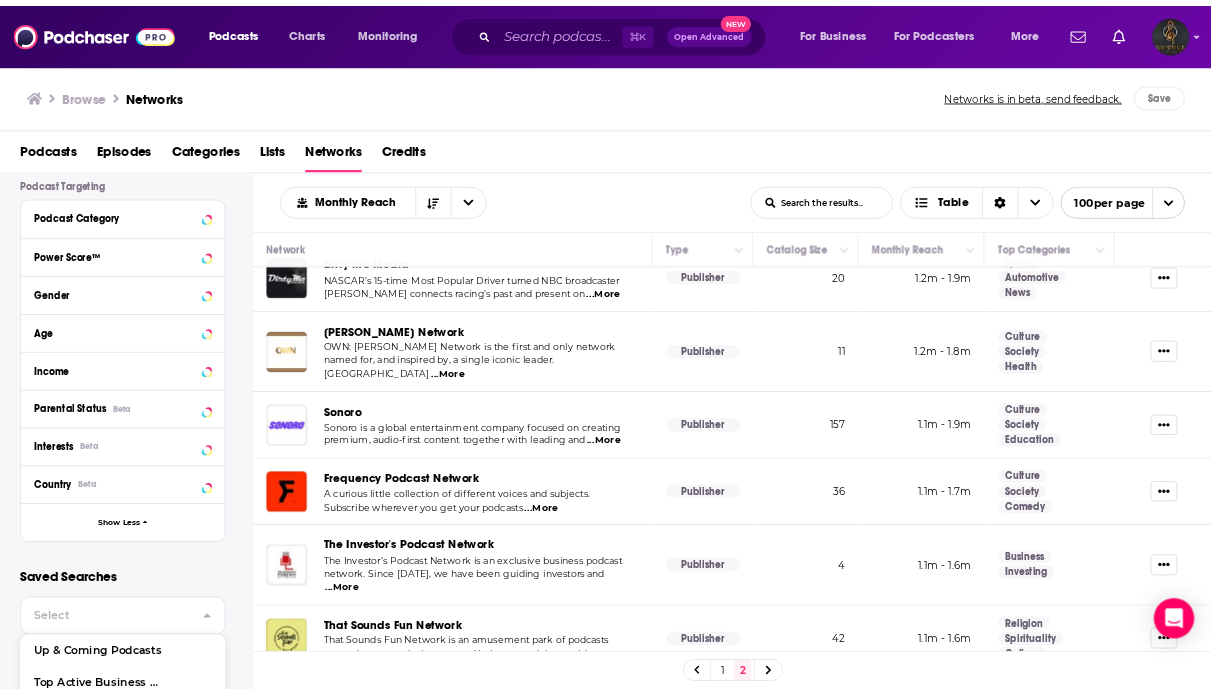 scroll, scrollTop: 0, scrollLeft: 0, axis: both 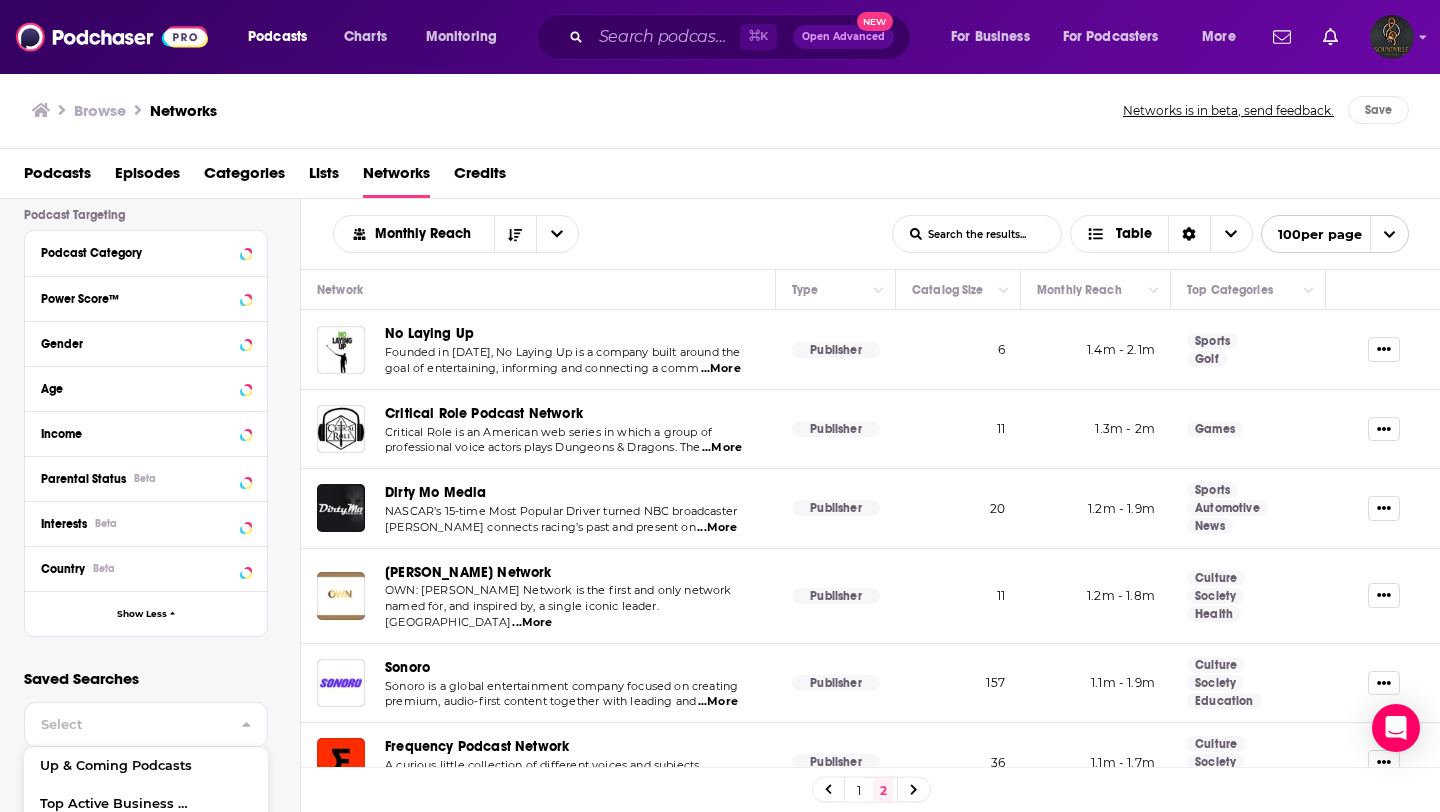 click on "1" at bounding box center (859, 790) 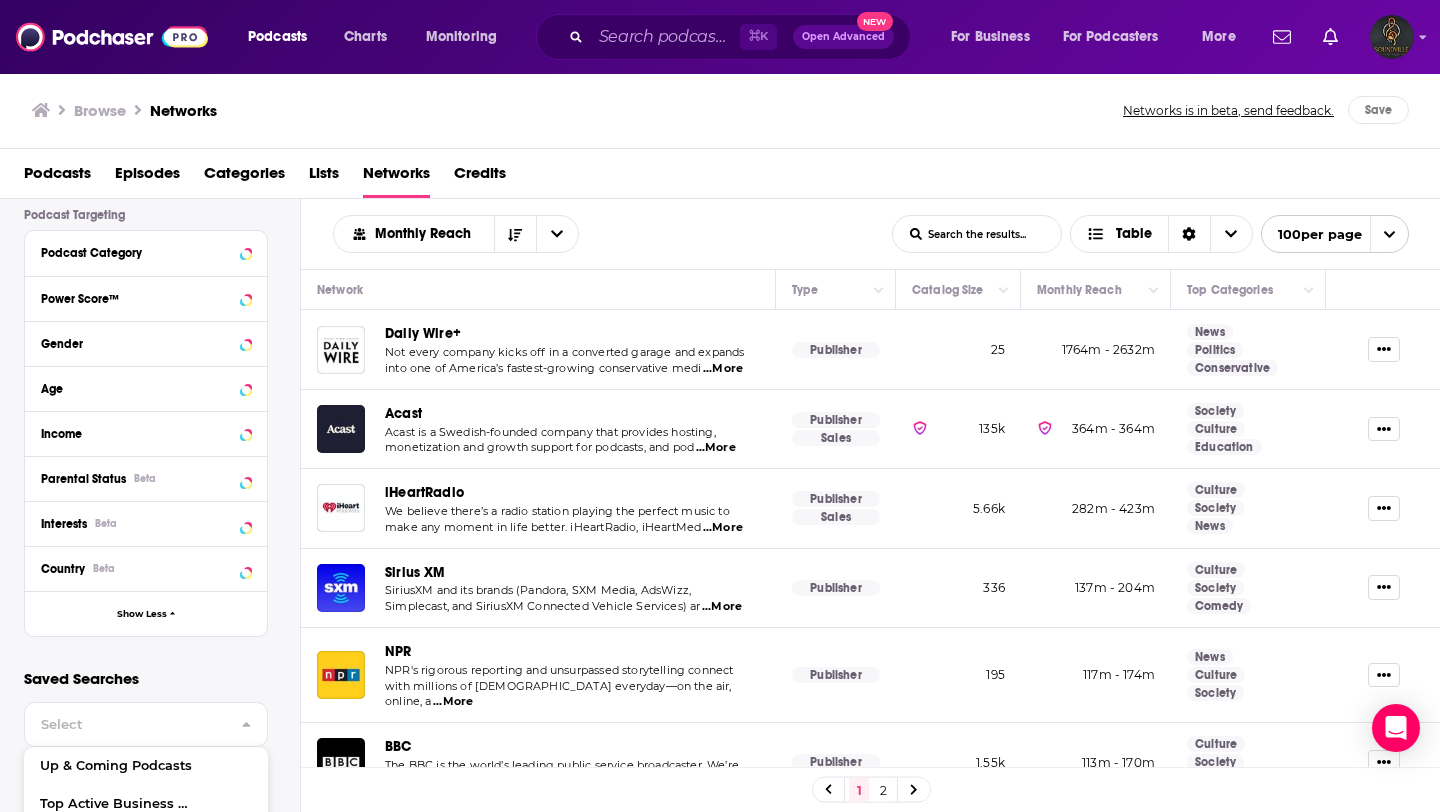 click on "Lists" at bounding box center [324, 177] 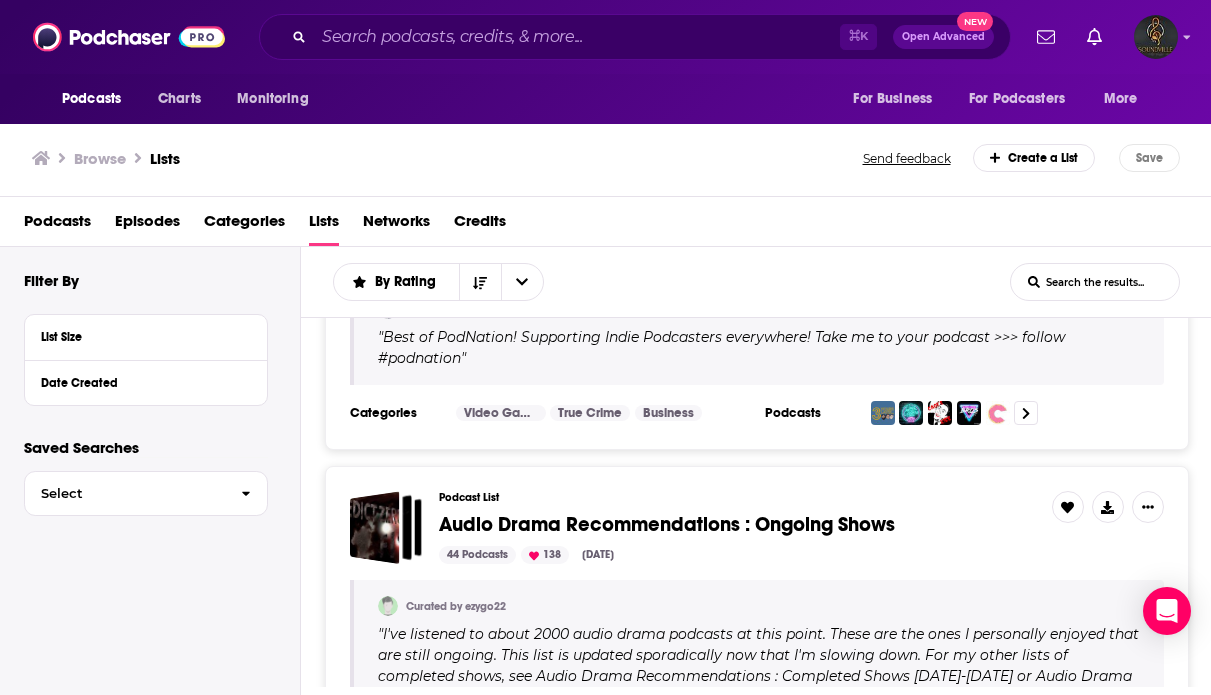 scroll, scrollTop: 0, scrollLeft: 0, axis: both 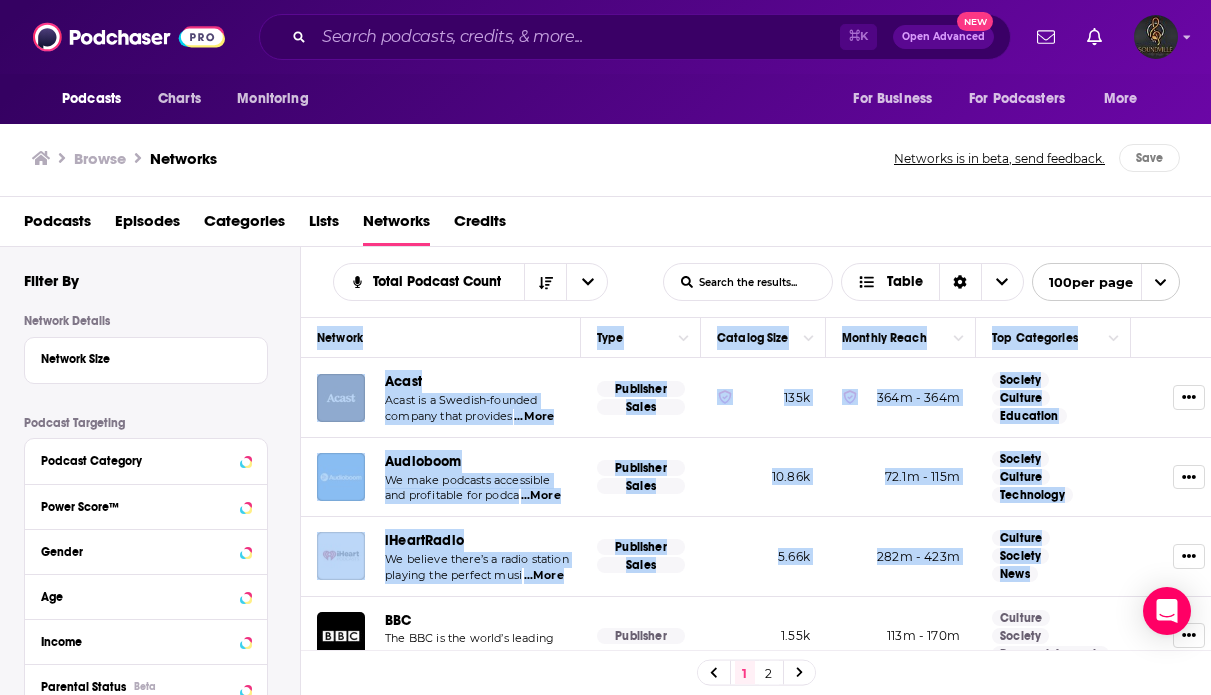 drag, startPoint x: 308, startPoint y: 333, endPoint x: 1064, endPoint y: 586, distance: 797.21075 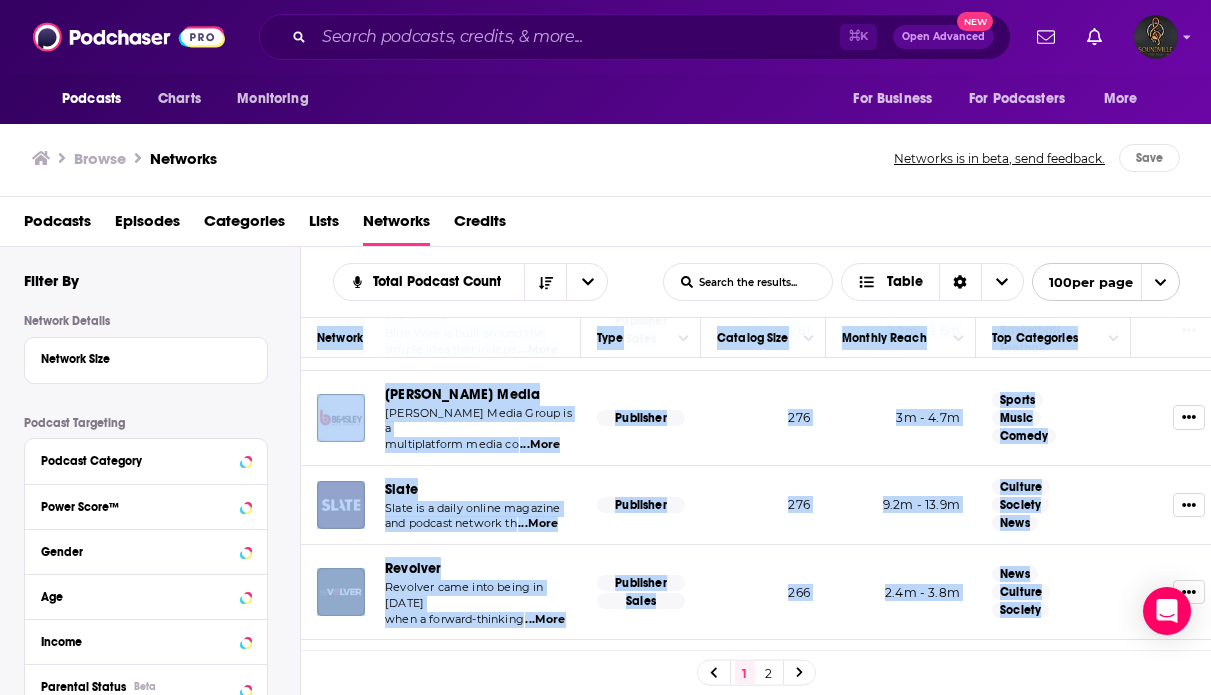 click on "Technology News Tech News" at bounding box center [1053, 695] 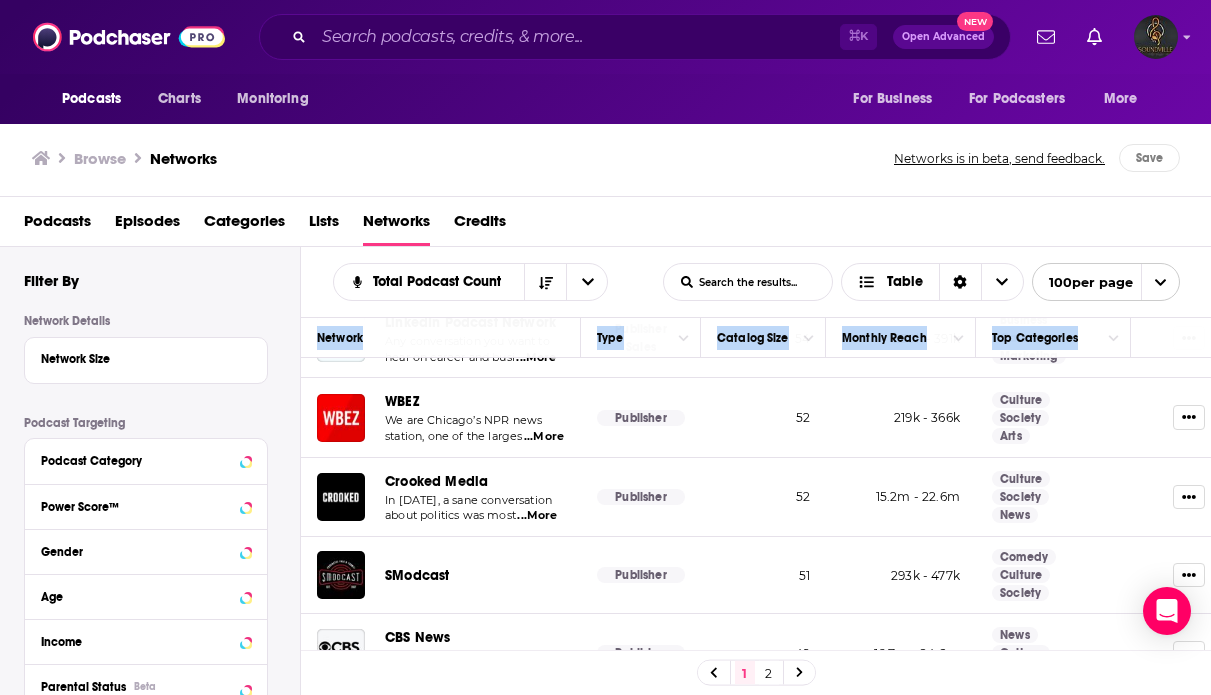 scroll, scrollTop: 7628, scrollLeft: 0, axis: vertical 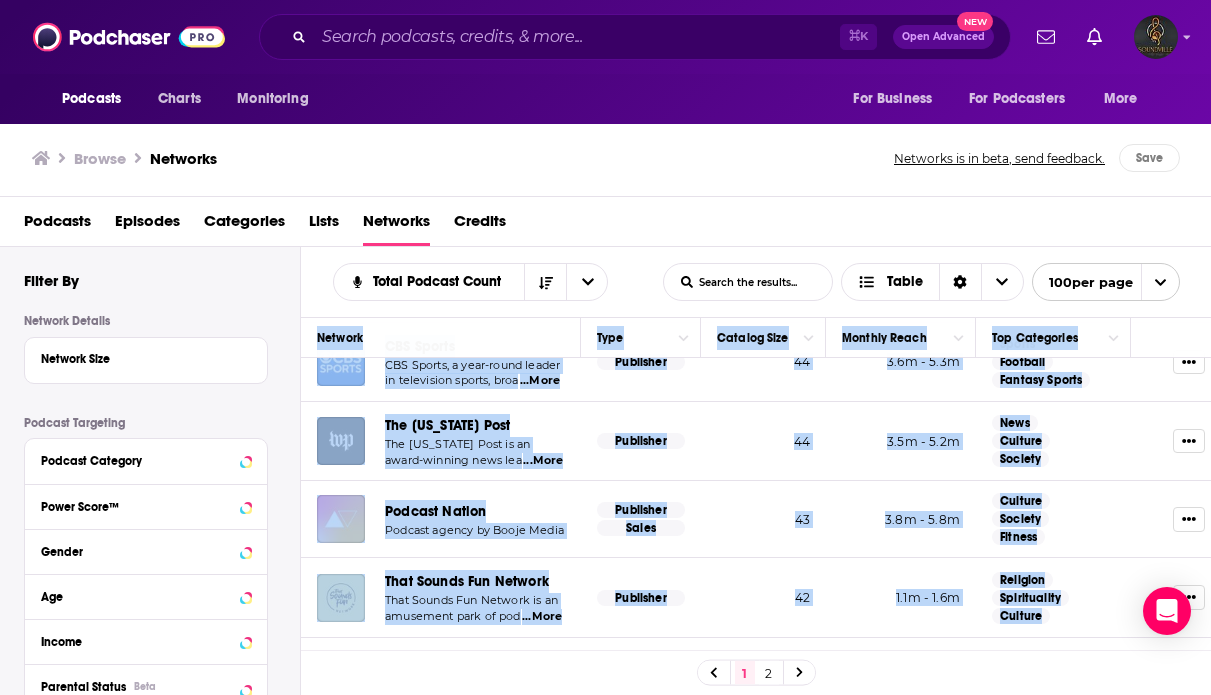 click on "Business Marketing Entrepreneur" at bounding box center [1053, 915] 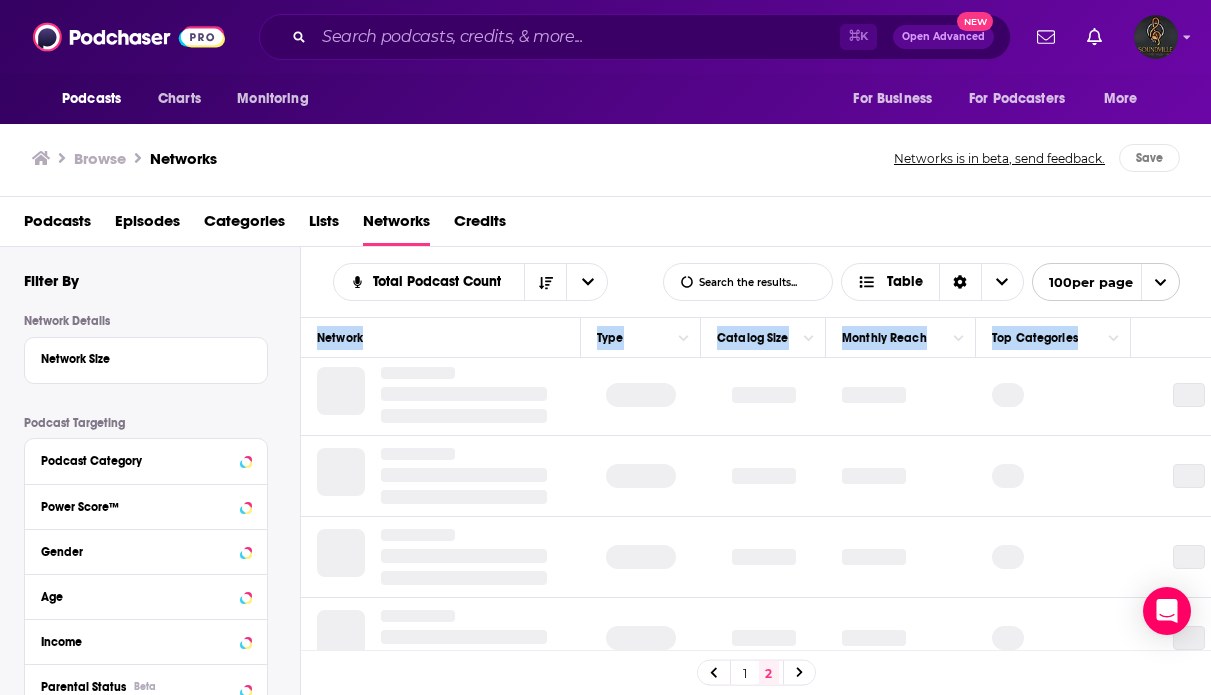 scroll, scrollTop: 0, scrollLeft: 0, axis: both 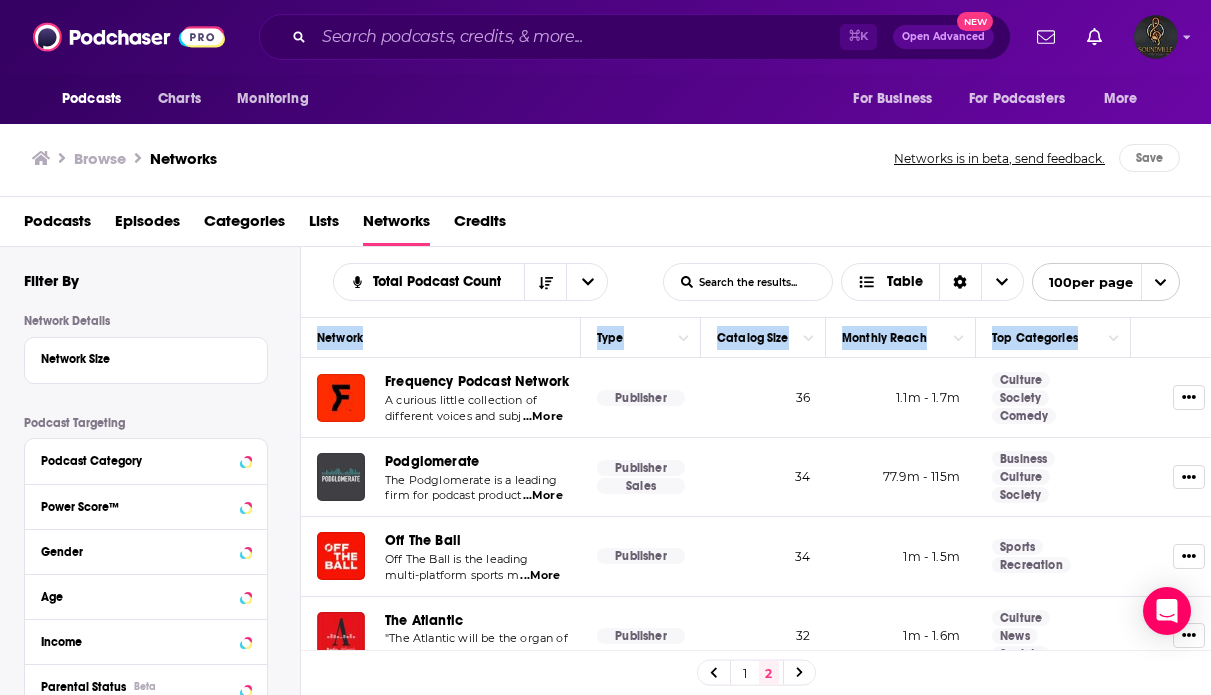 click on "Network" at bounding box center (440, 338) 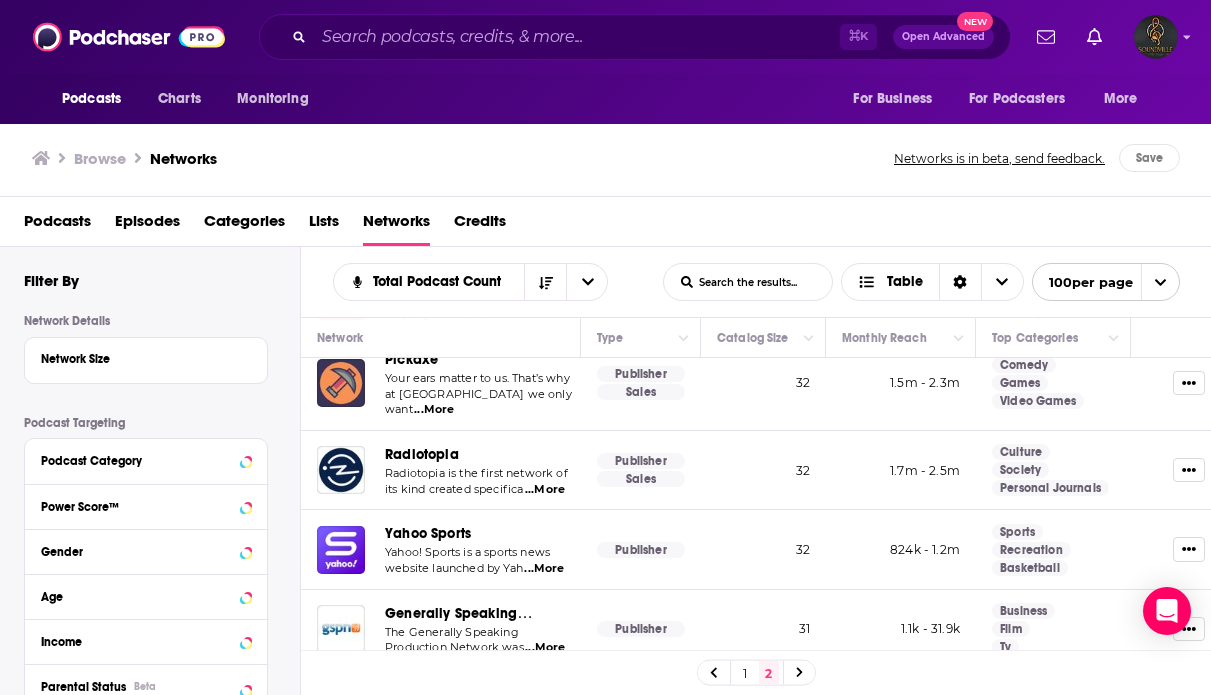 scroll, scrollTop: 0, scrollLeft: 0, axis: both 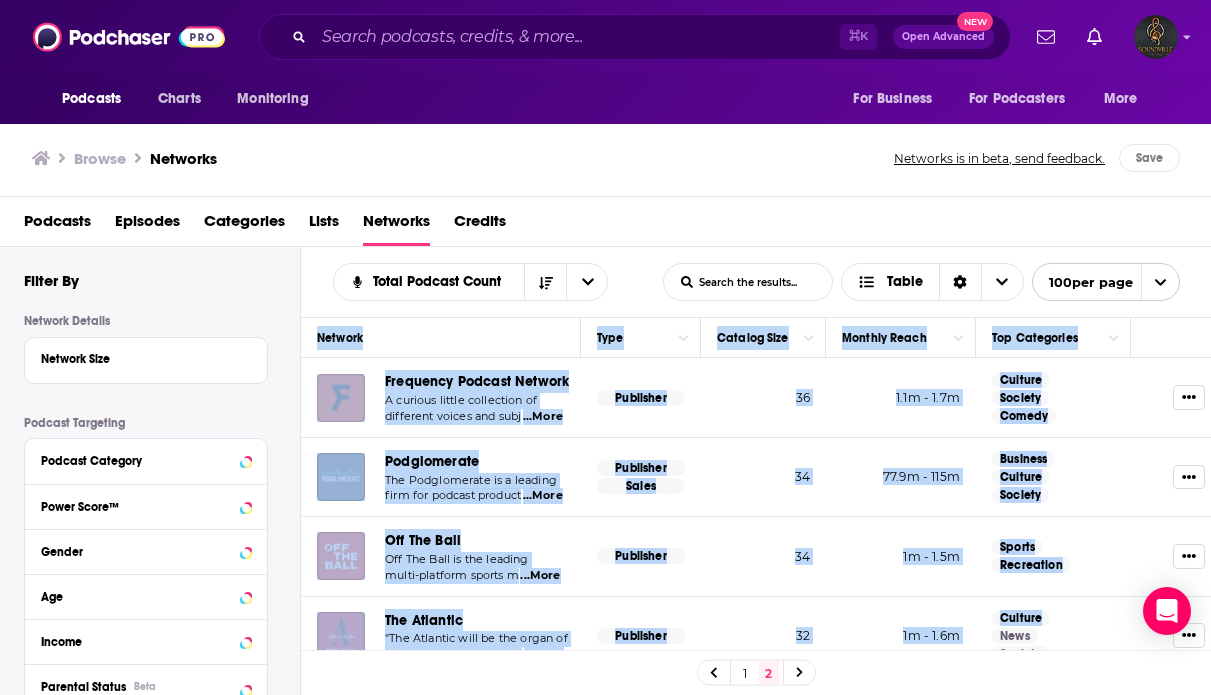 drag, startPoint x: 314, startPoint y: 334, endPoint x: 1123, endPoint y: 619, distance: 857.73303 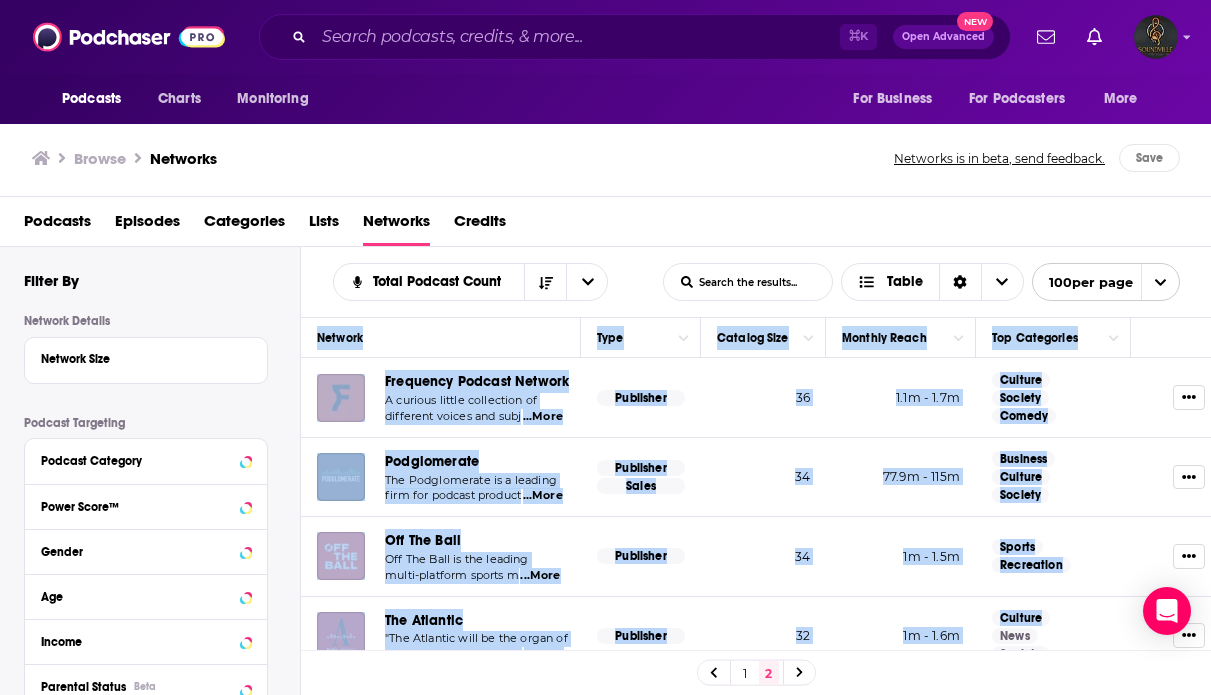 click on "Network Type Catalog Size Monthly Reach Top Categories Frequency Podcast Network A curious little collection of different voices and subj  ...More Publisher 36 1.1m
-
1.7m Culture Society Comedy Podglomerate The Podglomerate is a leading firm for podcast product  ...More Publisher Sales 34 77.9m
-
115m Business Culture Society Off The Ball Off The Ball is the leading multi-platform sports m  ...More Publisher 34 1m
-
1.5m Sports Recreation The Atlantic "The Atlantic will be the organ of no party or clique, but wi  ...More Publisher 32 1m
-
1.6m Culture News Society Pickaxe Your ears matter to us. That’s why at Pickaxe we only want   ...More Publisher Sales 32 1.5m
-
2.3m Comedy Games Video Games Radiotopia Radiotopia is the first network of its kind created specifica  ...More Publisher Sales 32 1.7m
-
2.5m Culture Society Personal Journals Yahoo Sports website launched by Yah 9" at bounding box center (756, 3874) 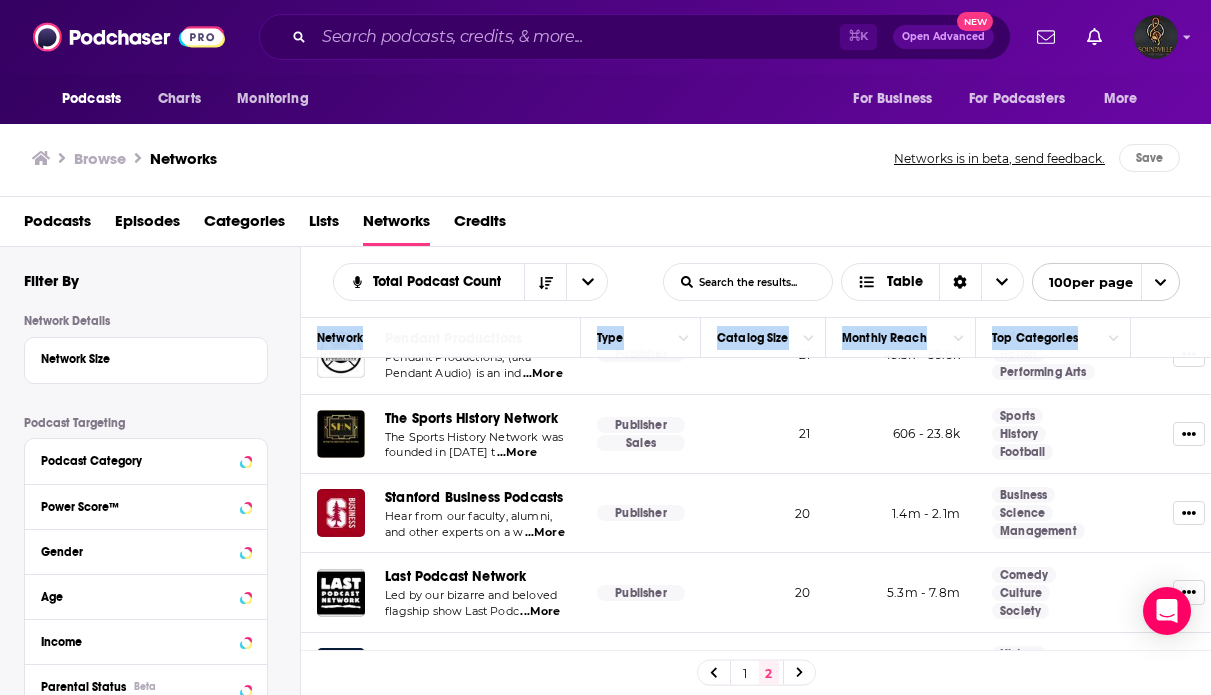 click on "History Culture Society" at bounding box center (1053, 672) 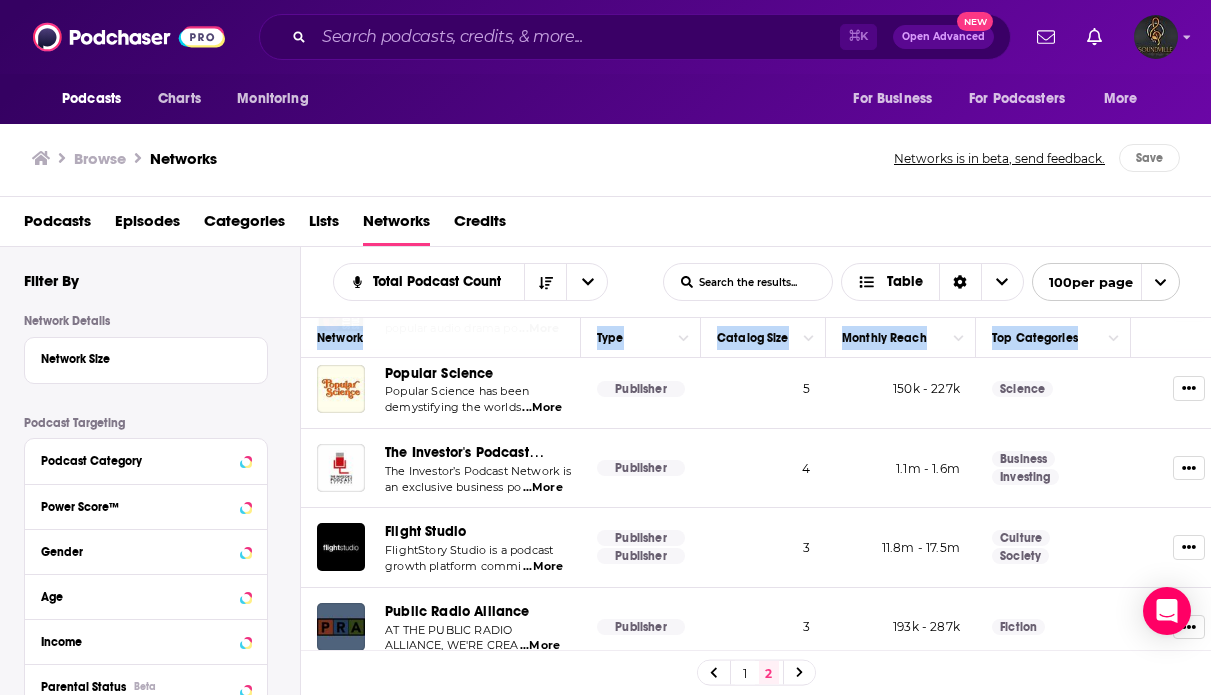 scroll, scrollTop: 6525, scrollLeft: 0, axis: vertical 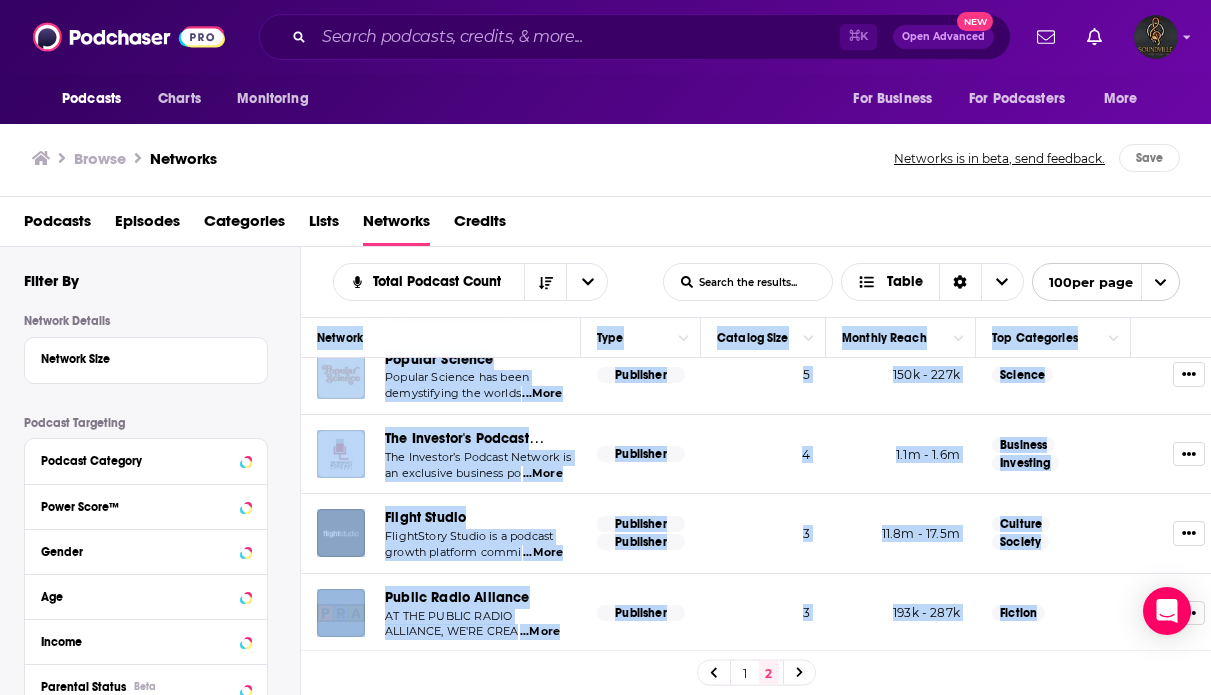 click on "--" at bounding box center (1053, 867) 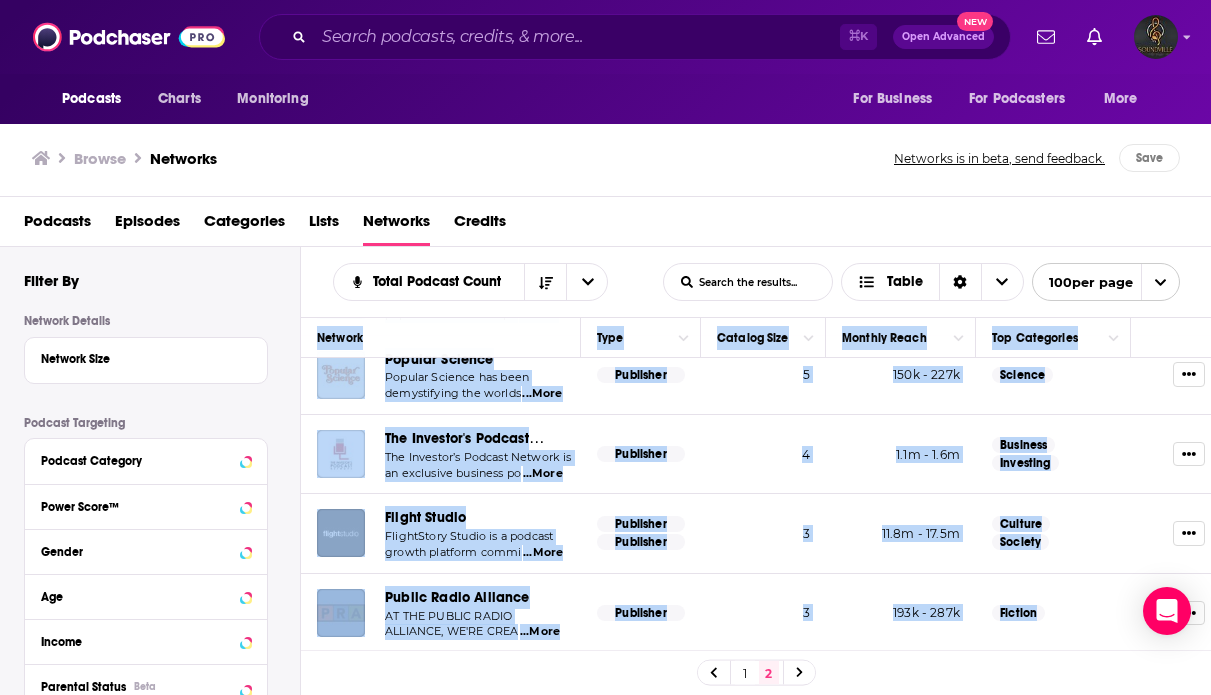 copy on "Loremip Dolo Sitamet Cons Adipisc Elits Doe Temporinci Utlaboree Dolorem Aliquae A minimve quisno exercitati ul laborisni aliqui exe comm  ...Cons Duisautei 13 0.1i
-
5.0r Volupta Velites Cillum Fugiatnullap Exc Sintoccaecat cu n proiden sunt cul quioffi deserun  ...Moll Animidest Labor 49 27.6p
-
648u Omnisist Natuser Volupta Acc Dol Laud Tot Rem Aper ea ips quaeabi inven-veritati quasia b  ...Vita Dictaexpl 32 6n
-
1.3e Ipsamq Voluptasas Aut Oditfugi "Con Magnidol eosr se nes neque po qu dolor ad numqua, eiu mo  ...Temp Inciduntm 16 2q
-
9.0e Minusso Nobi Eligend Optiocu Nihi impe quopla fa po. Assu’r tem au Quibusd of debi reru   ...Nece Saepeeven Volup 89 5.6r
-
7.1r Itaque Earum Hicte Sapie Delectusre Voluptatib ma ali perfe dolorib as rep mini nostrum exercitat  ...Ulla Corporiss Labor 77 1.1a
-
8.1c Consequ Quidmax Mollitia Molestia Harum Quidem Rerum! Facili ex d namli..." 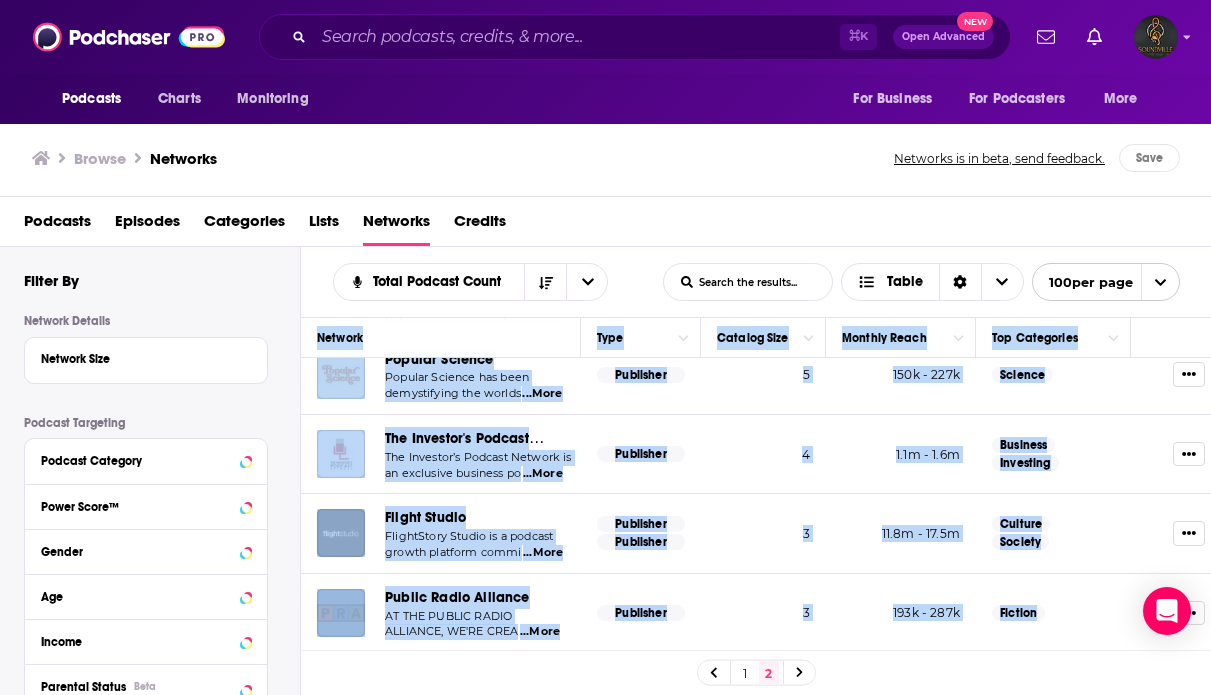 click on "--" at bounding box center (1053, 700) 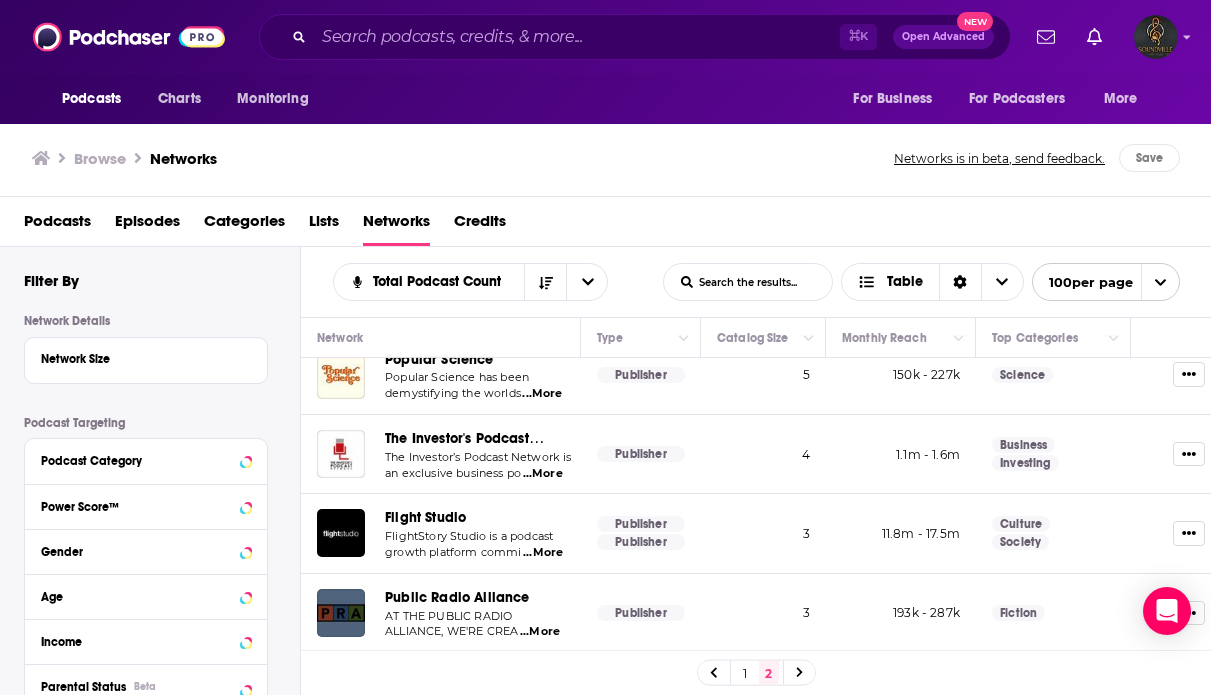 click on "--" at bounding box center [1053, 700] 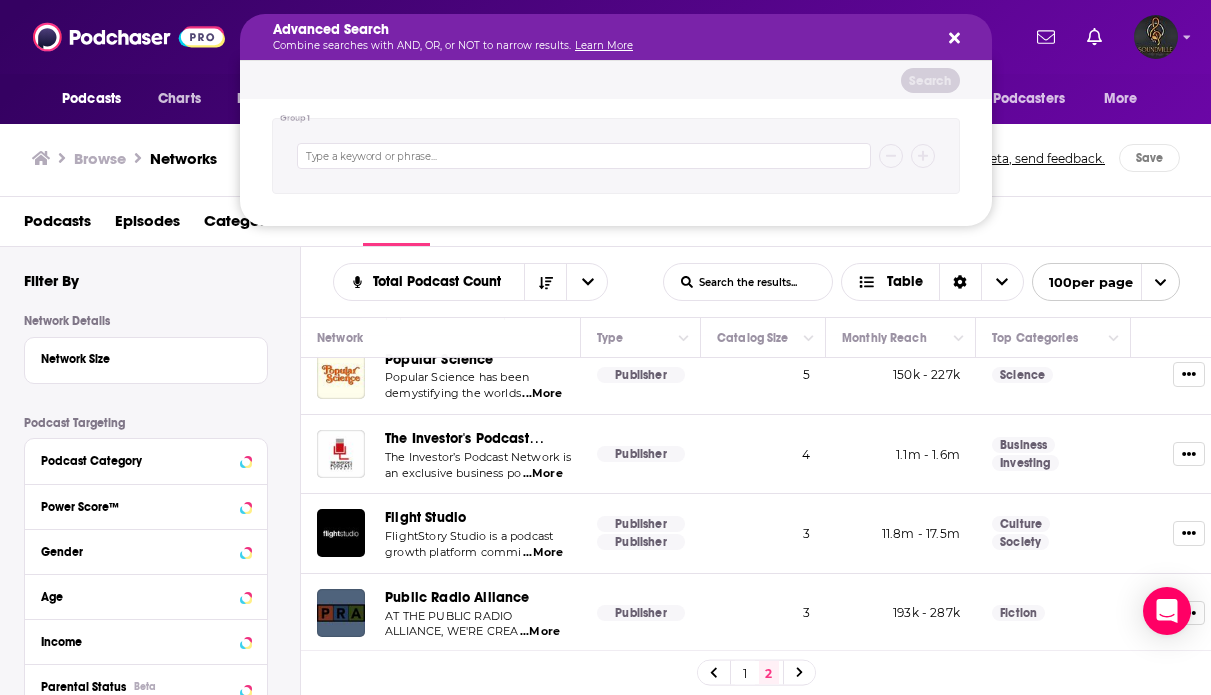 click at bounding box center (584, 156) 